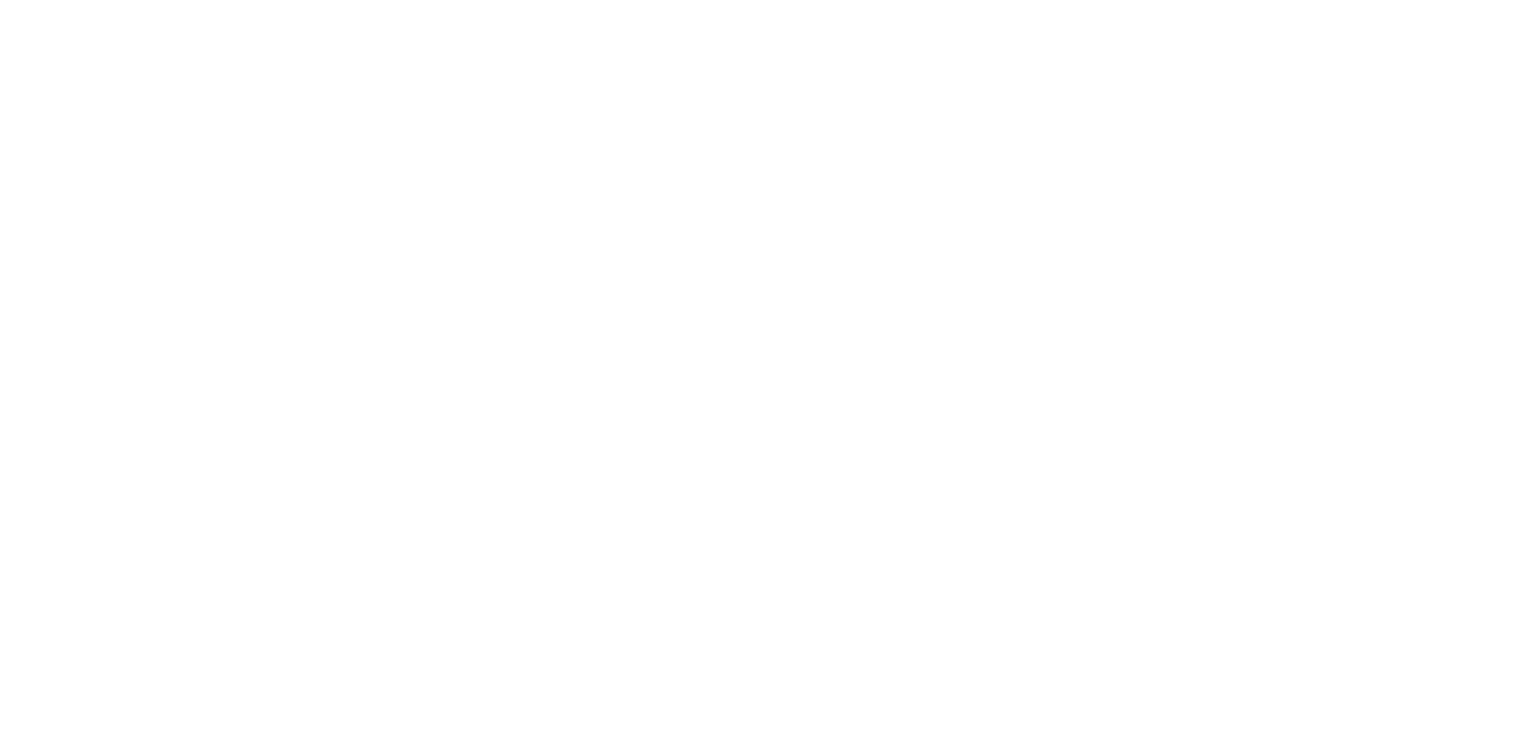 scroll, scrollTop: 0, scrollLeft: 0, axis: both 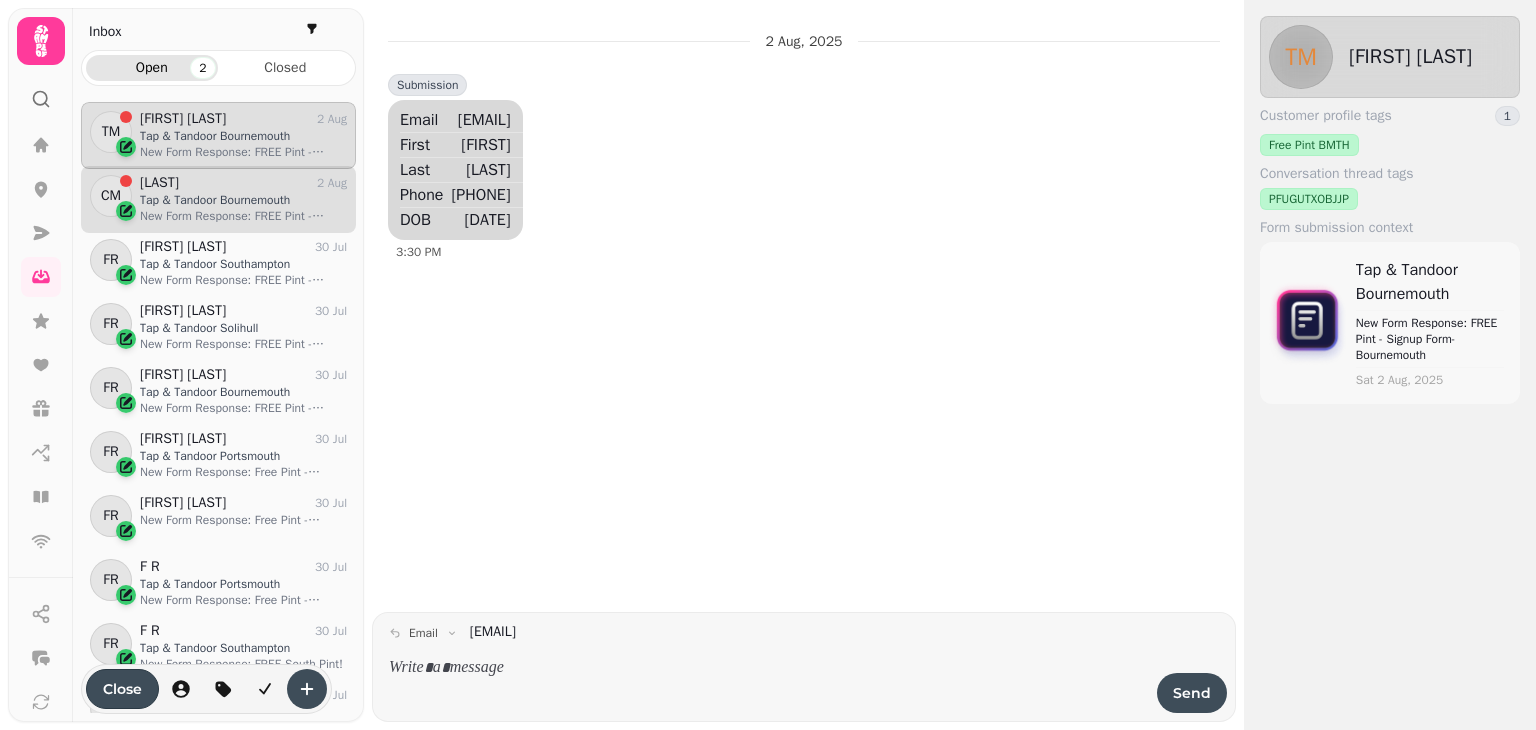 click on "New Form Response: FREE Pint - Signup Form- Bournemouth" at bounding box center (243, 216) 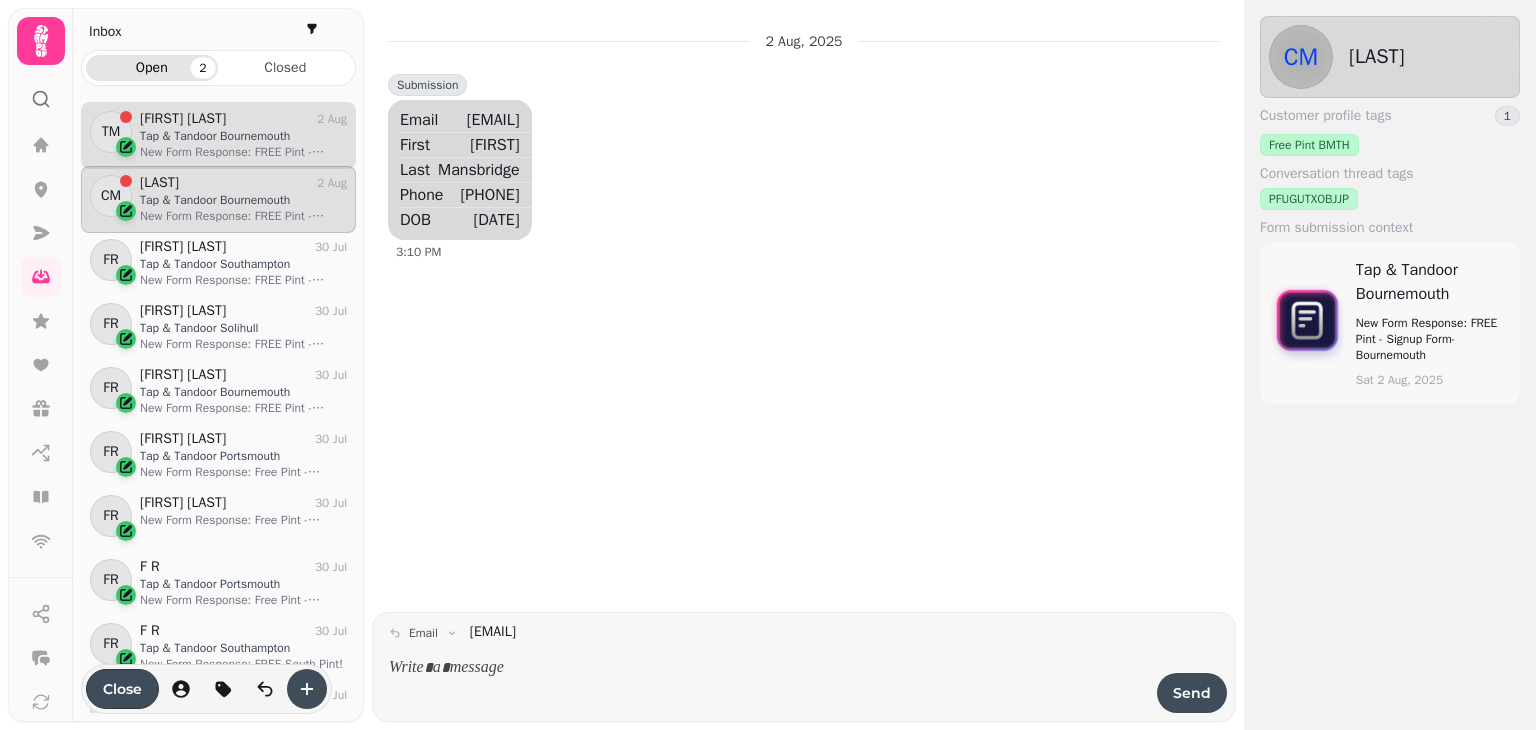 click on "Tap & Tandoor Bournemouth" at bounding box center (243, 136) 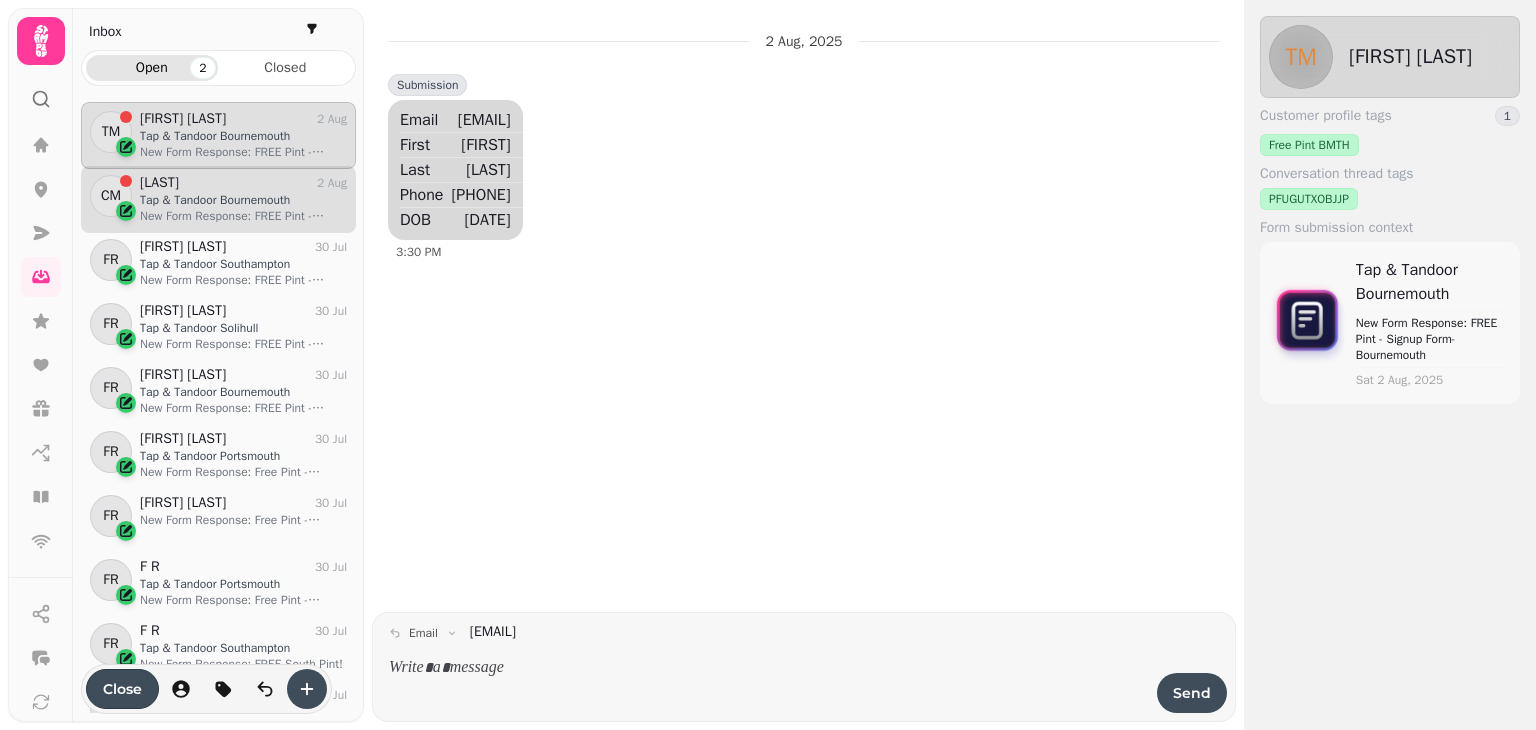 click on "New Form Response: FREE Pint - Signup Form- Bournemouth" at bounding box center (243, 216) 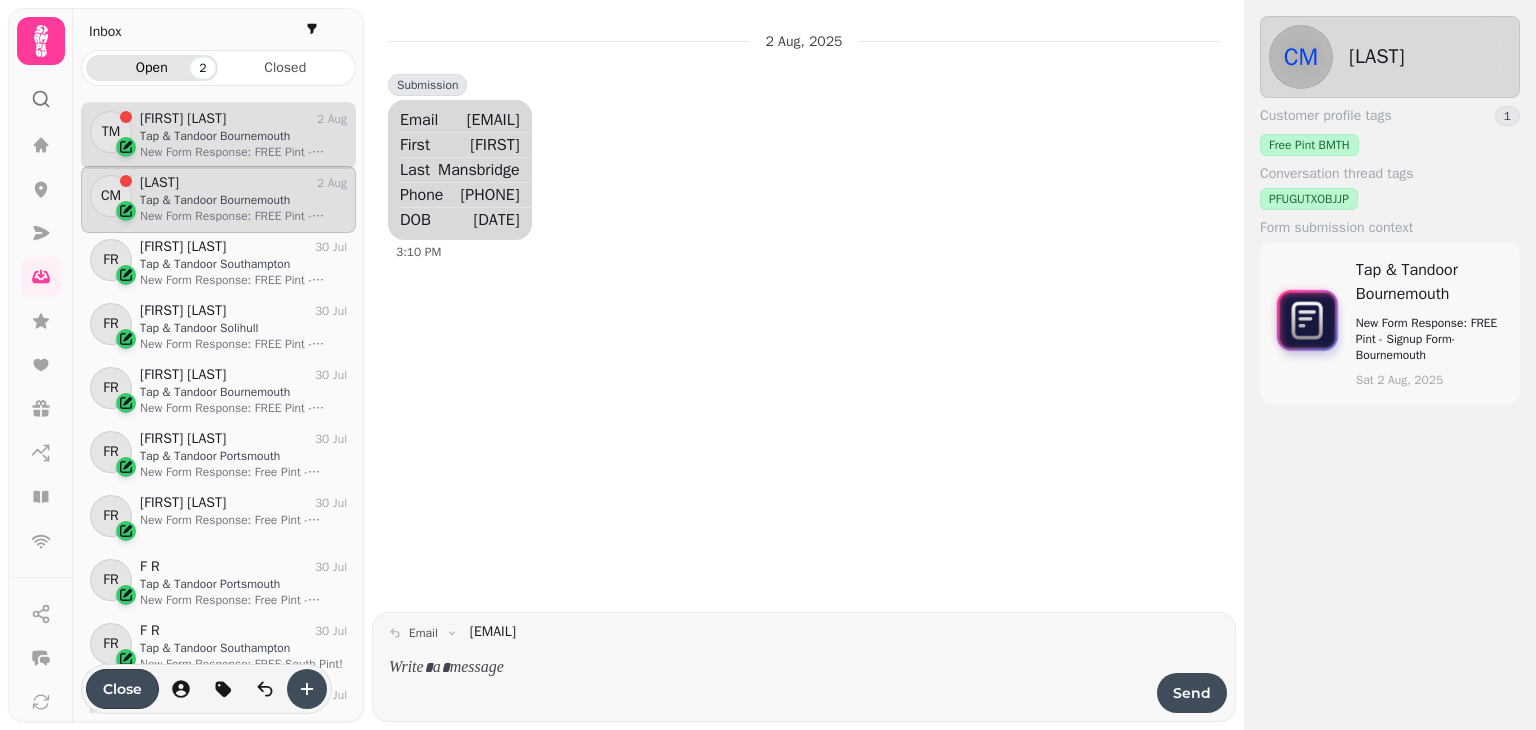 click on "Ted Moura-Mansbridge" at bounding box center (183, 119) 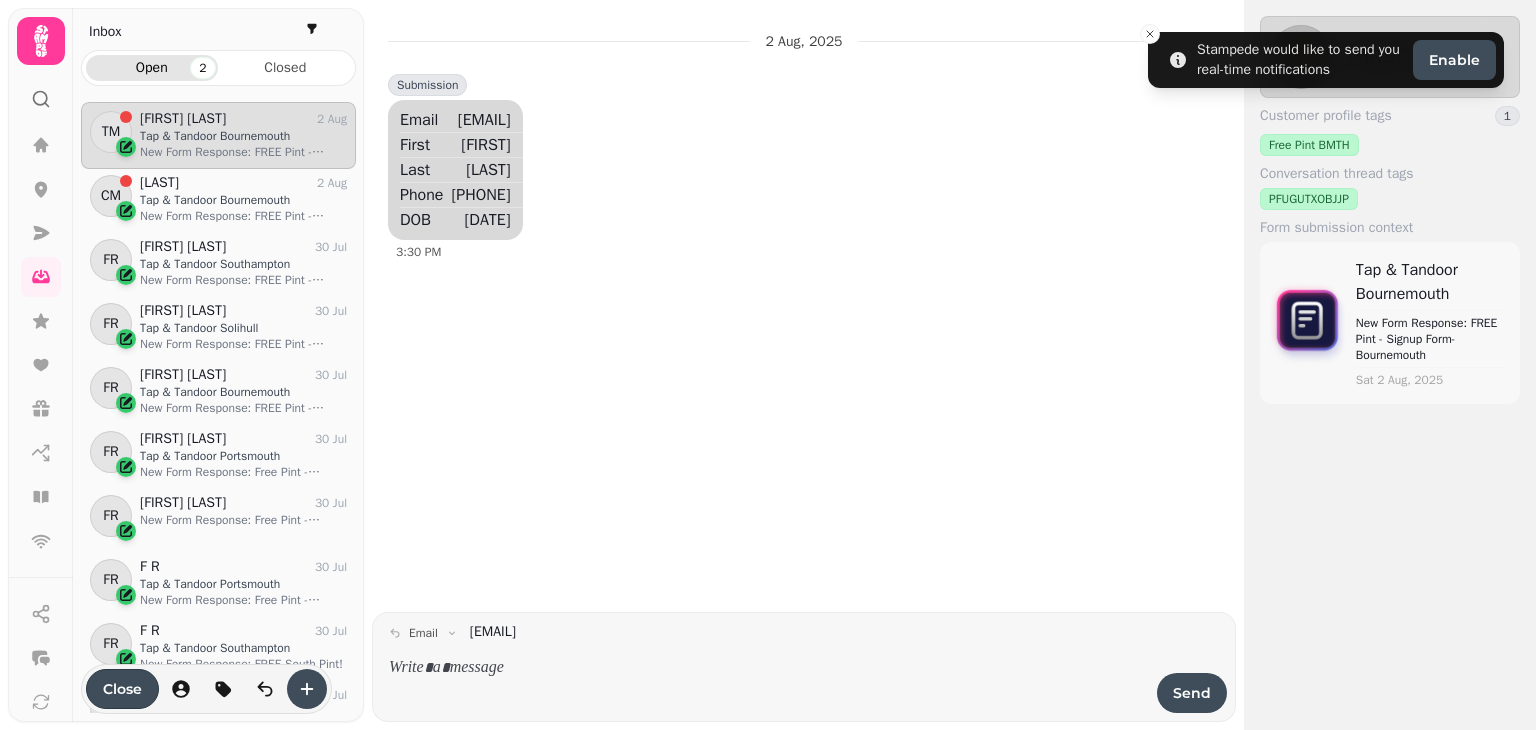 click on "TM Ted Moura-Mansbridge 2 Aug Tap & Tandoor Bournemouth New Form Response: FREE Pint - Signup Form- Bournemouth" at bounding box center (218, 135) 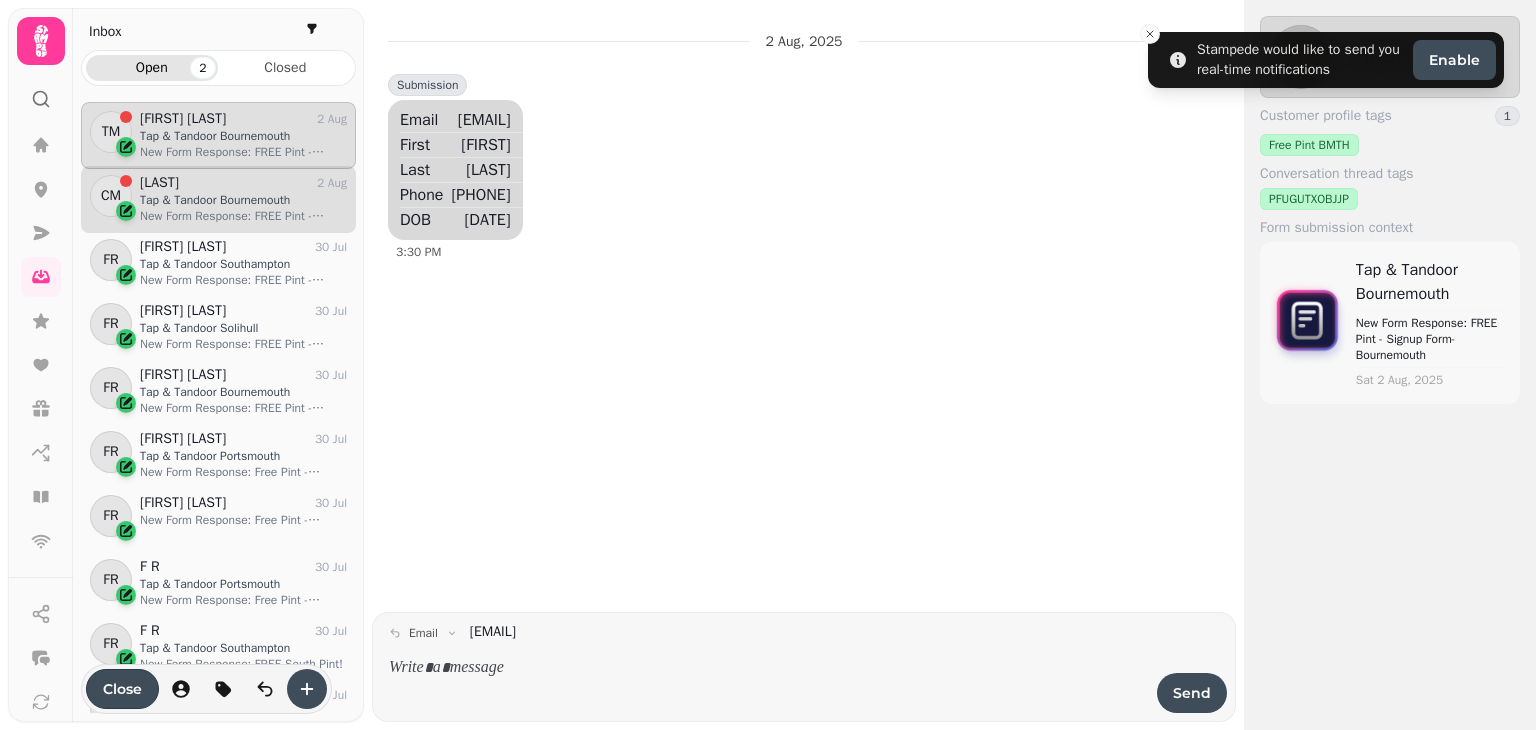 click on "New Form Response: FREE Pint - Signup Form- Bournemouth" at bounding box center [243, 216] 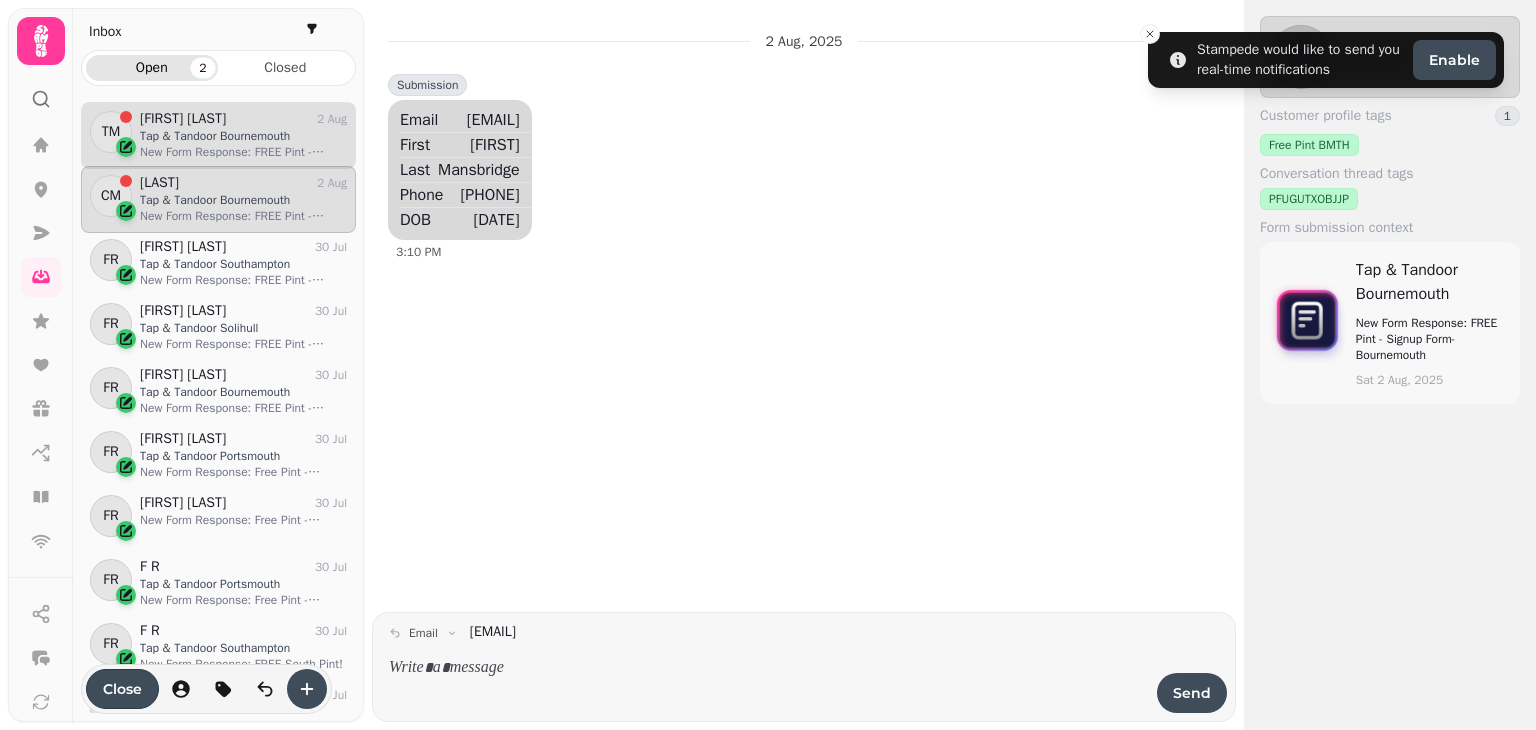 click on "Tap & Tandoor Bournemouth" at bounding box center (243, 136) 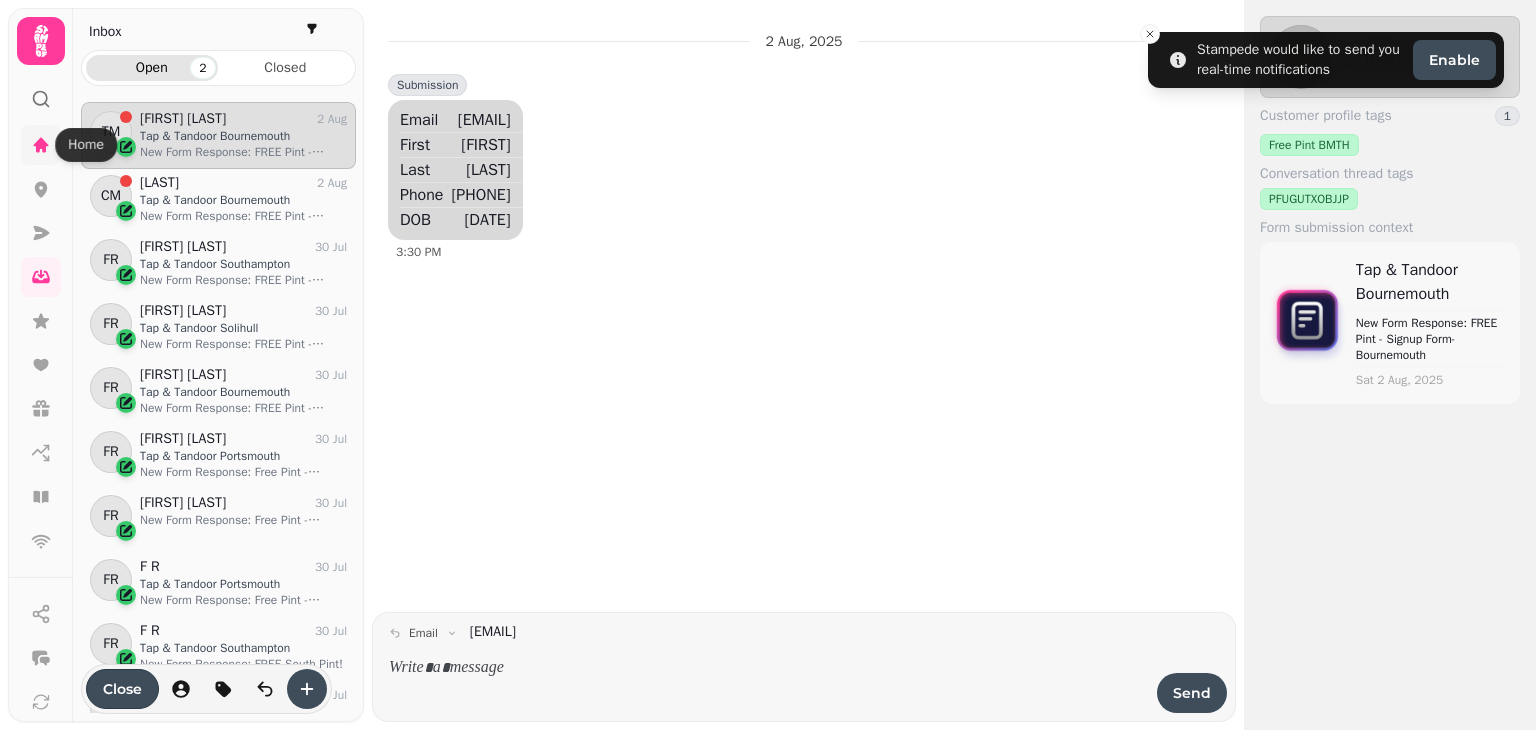 click 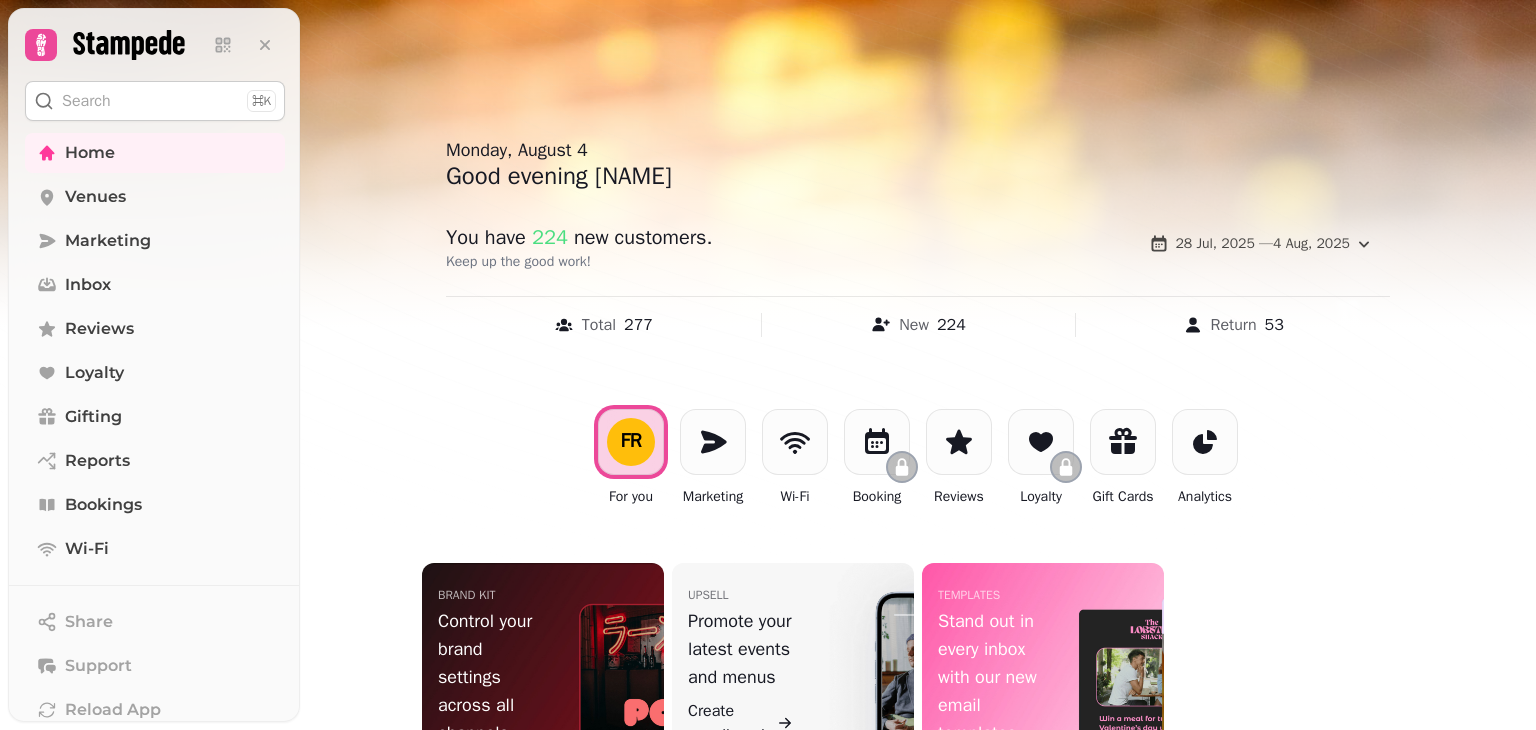 scroll, scrollTop: 0, scrollLeft: 0, axis: both 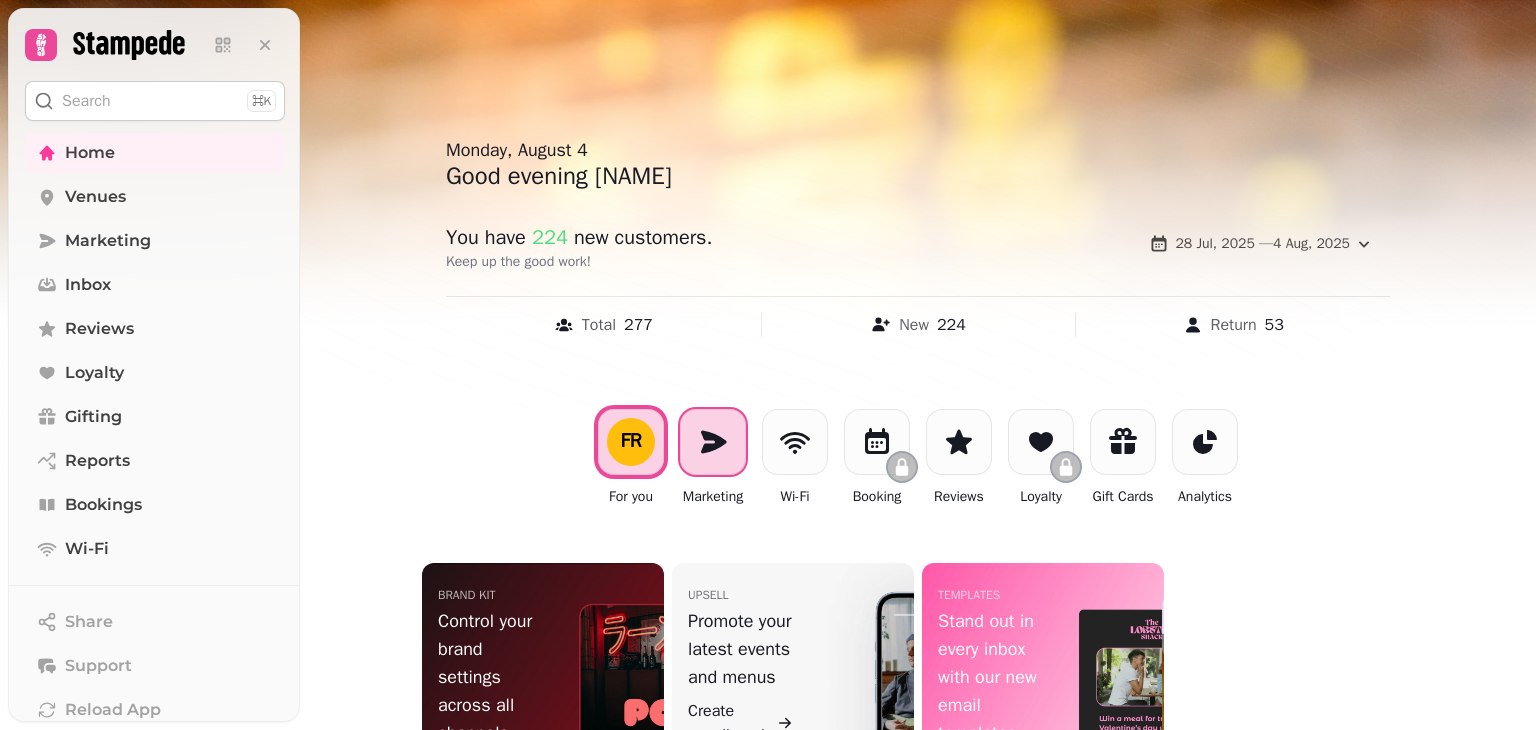 click 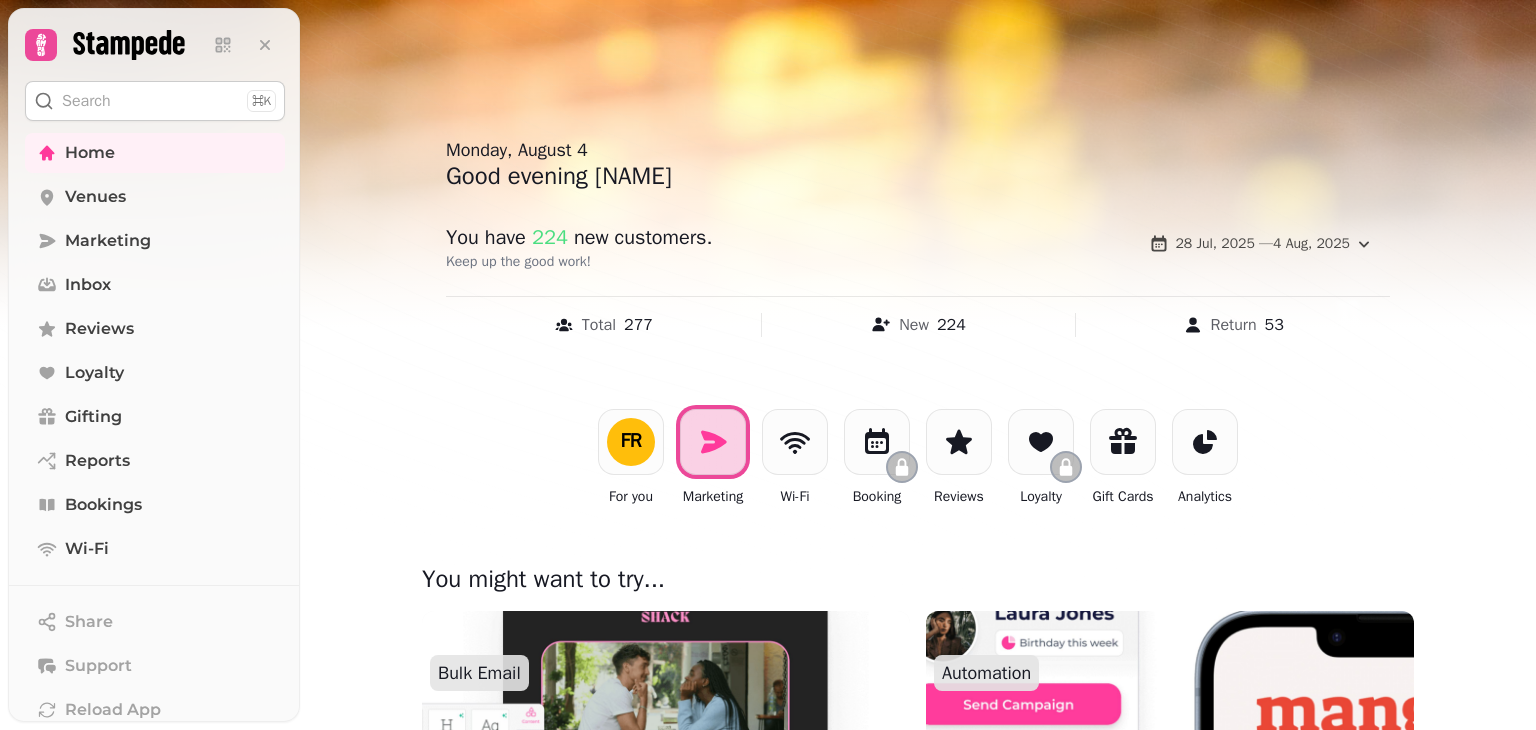 drag, startPoint x: 1535, startPoint y: 201, endPoint x: 1525, endPoint y: 343, distance: 142.35168 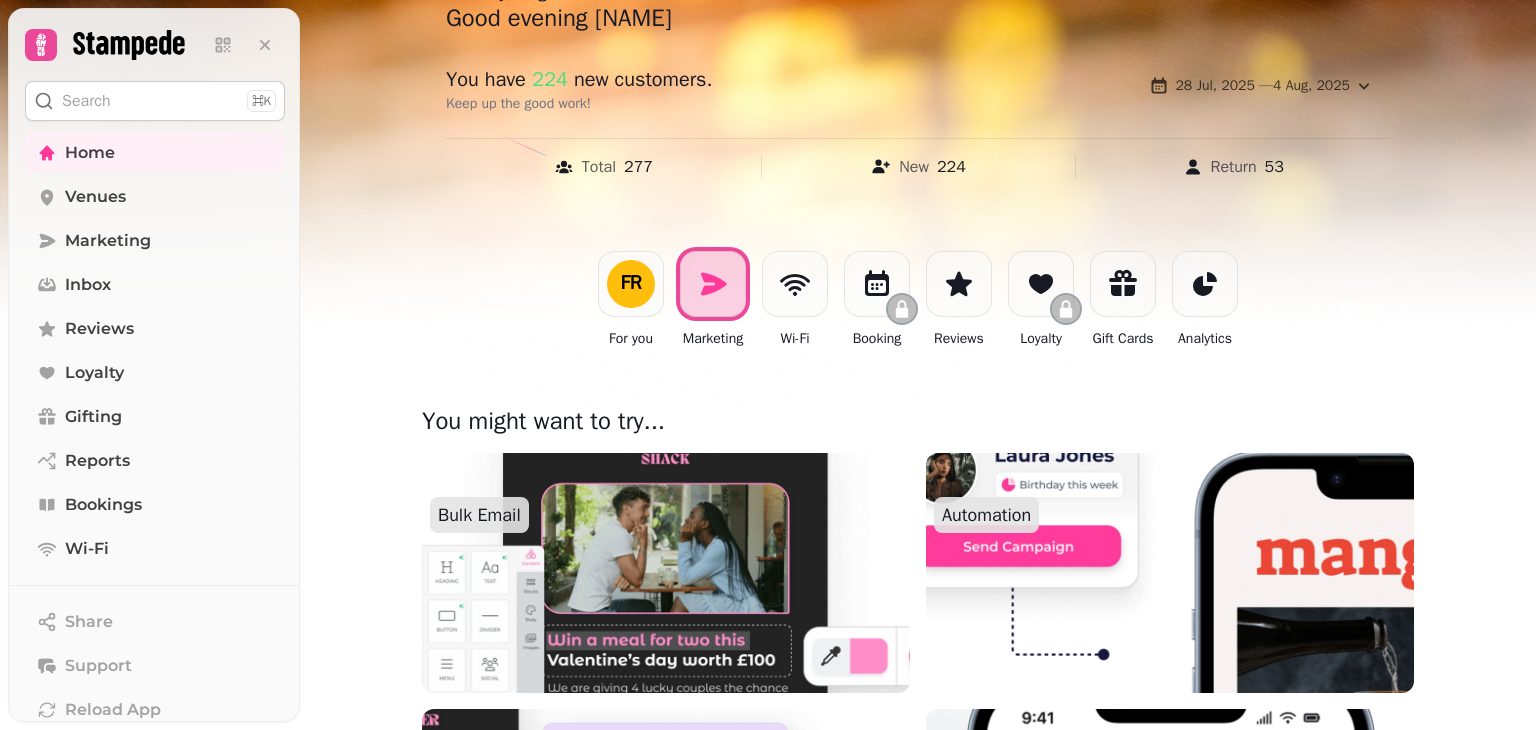scroll, scrollTop: 160, scrollLeft: 0, axis: vertical 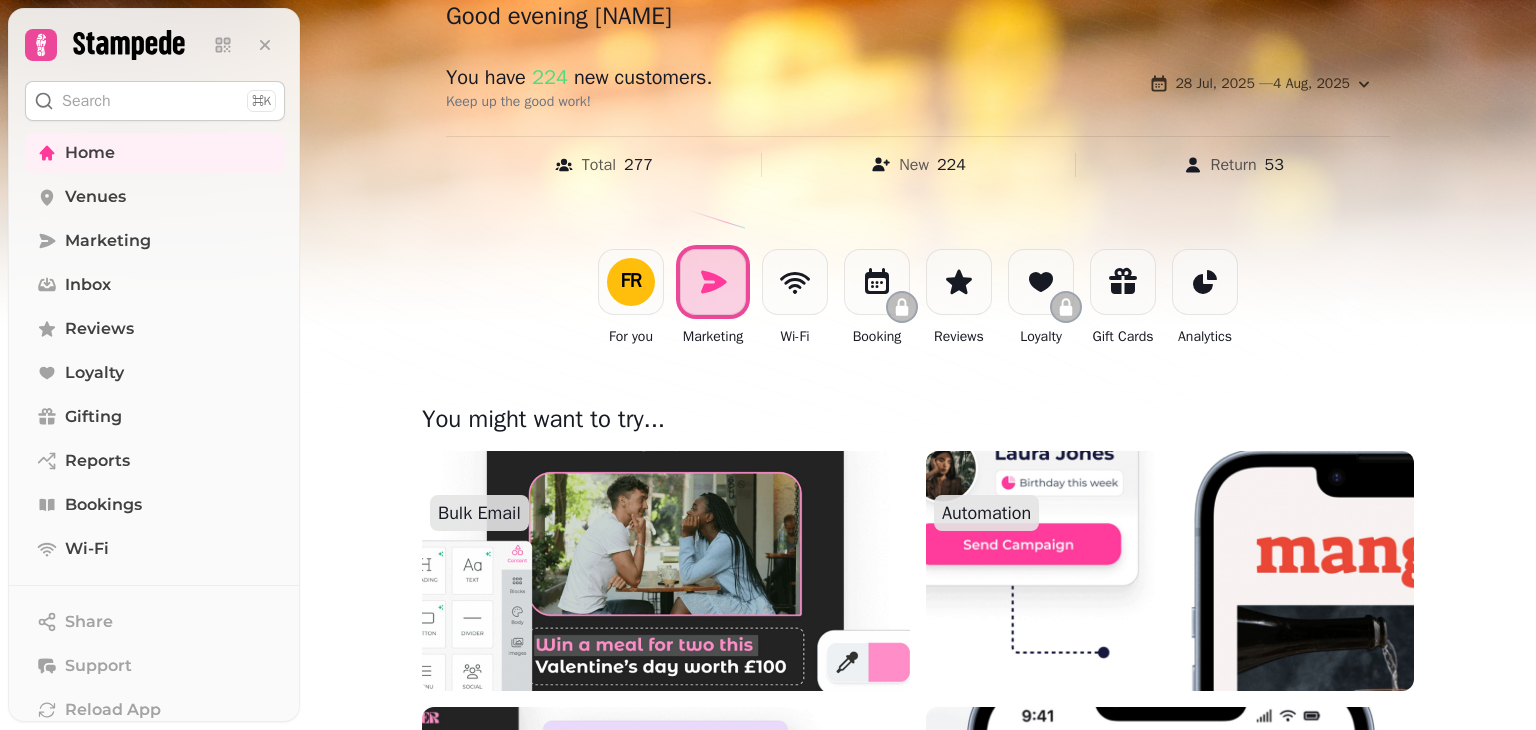 click at bounding box center [666, 571] 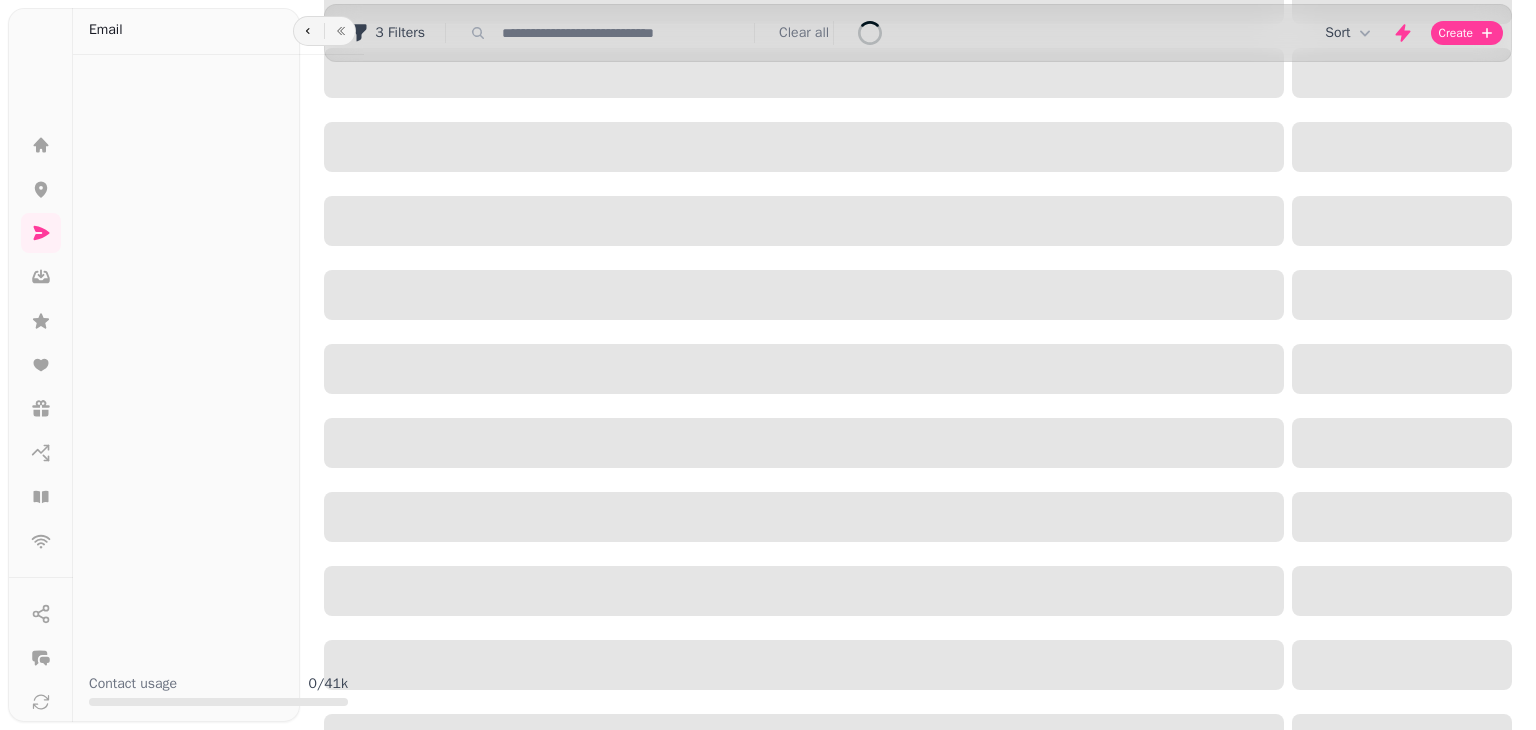 scroll, scrollTop: 0, scrollLeft: 0, axis: both 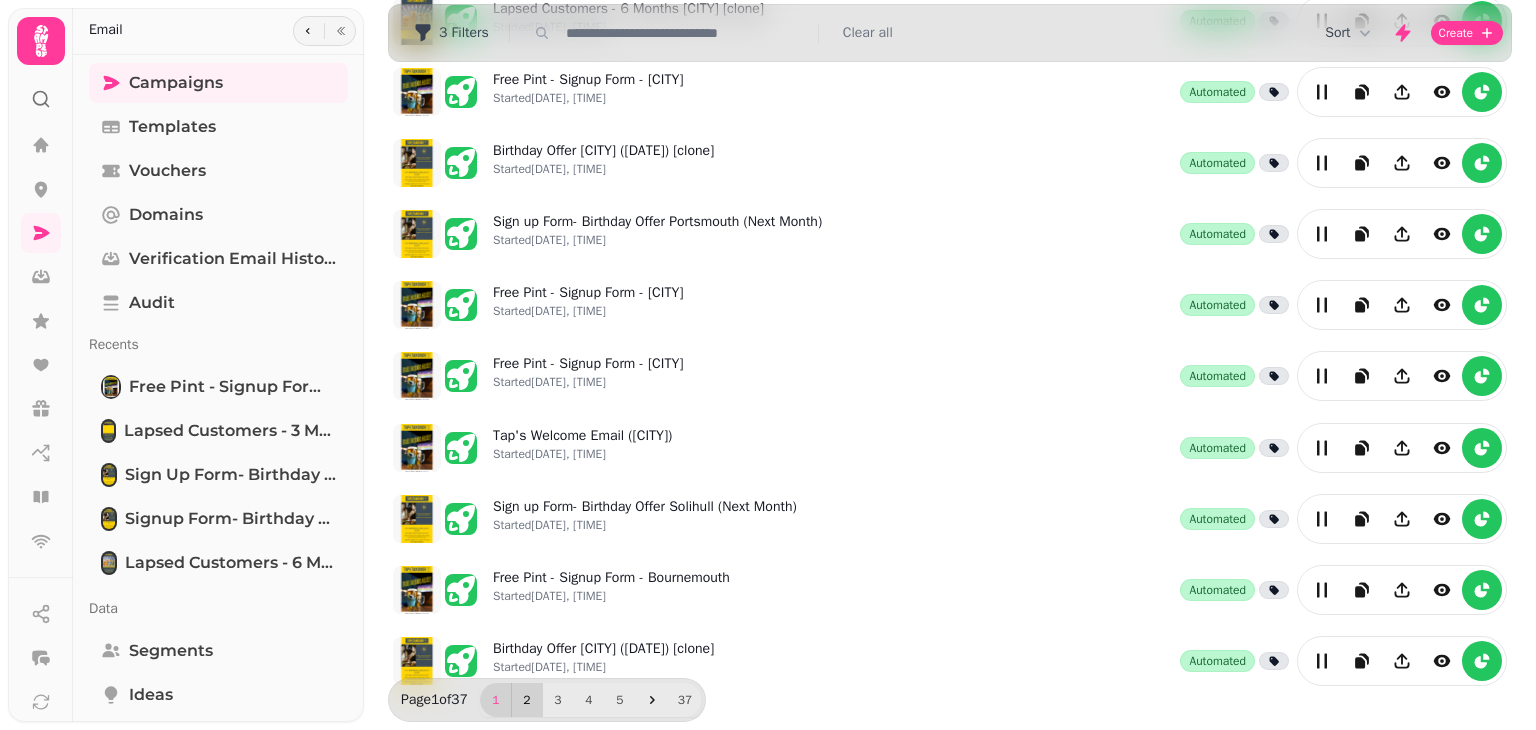 click on "2" at bounding box center [527, 700] 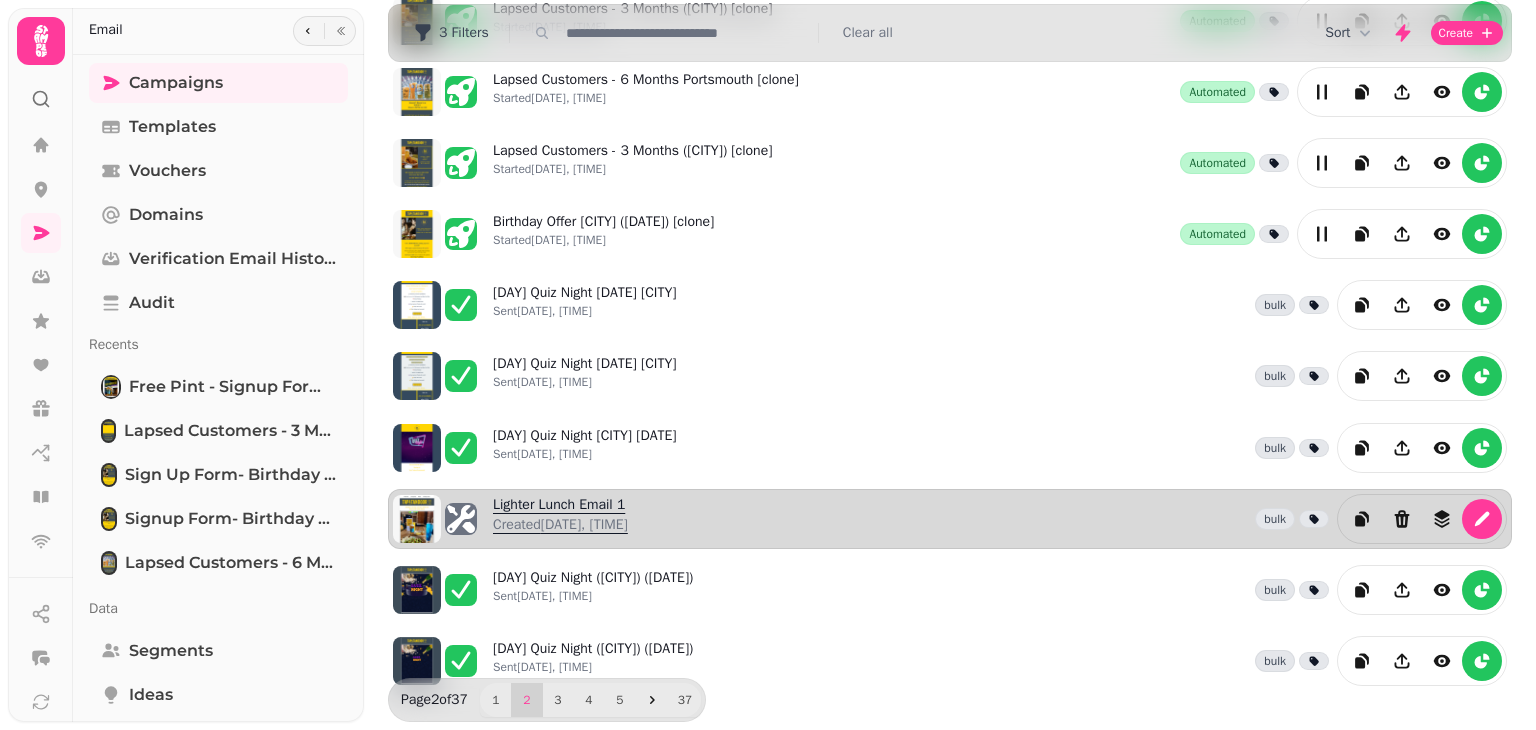 click on "Lighter Lunch Email 1 Created [DATE], [TIME]" at bounding box center (560, 519) 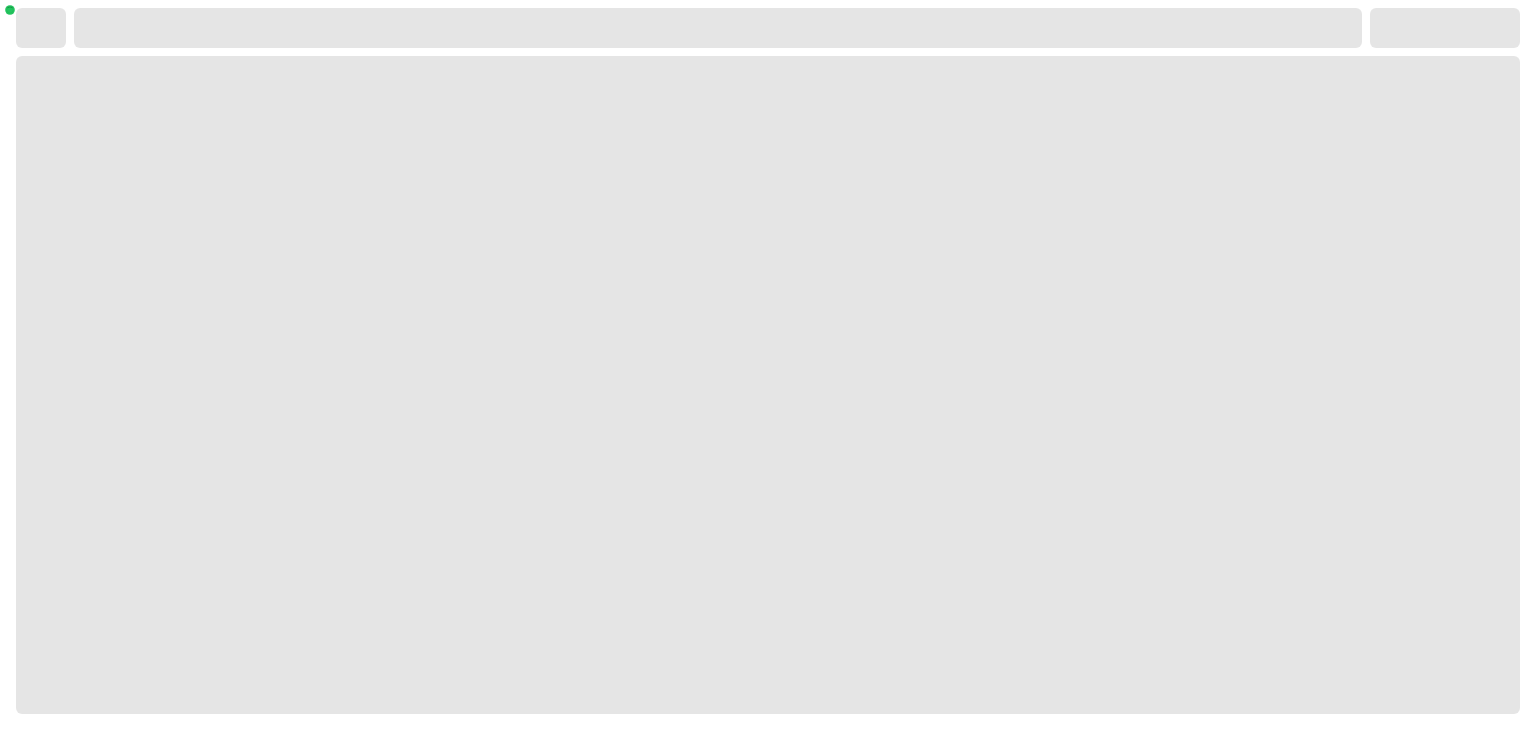 select on "**********" 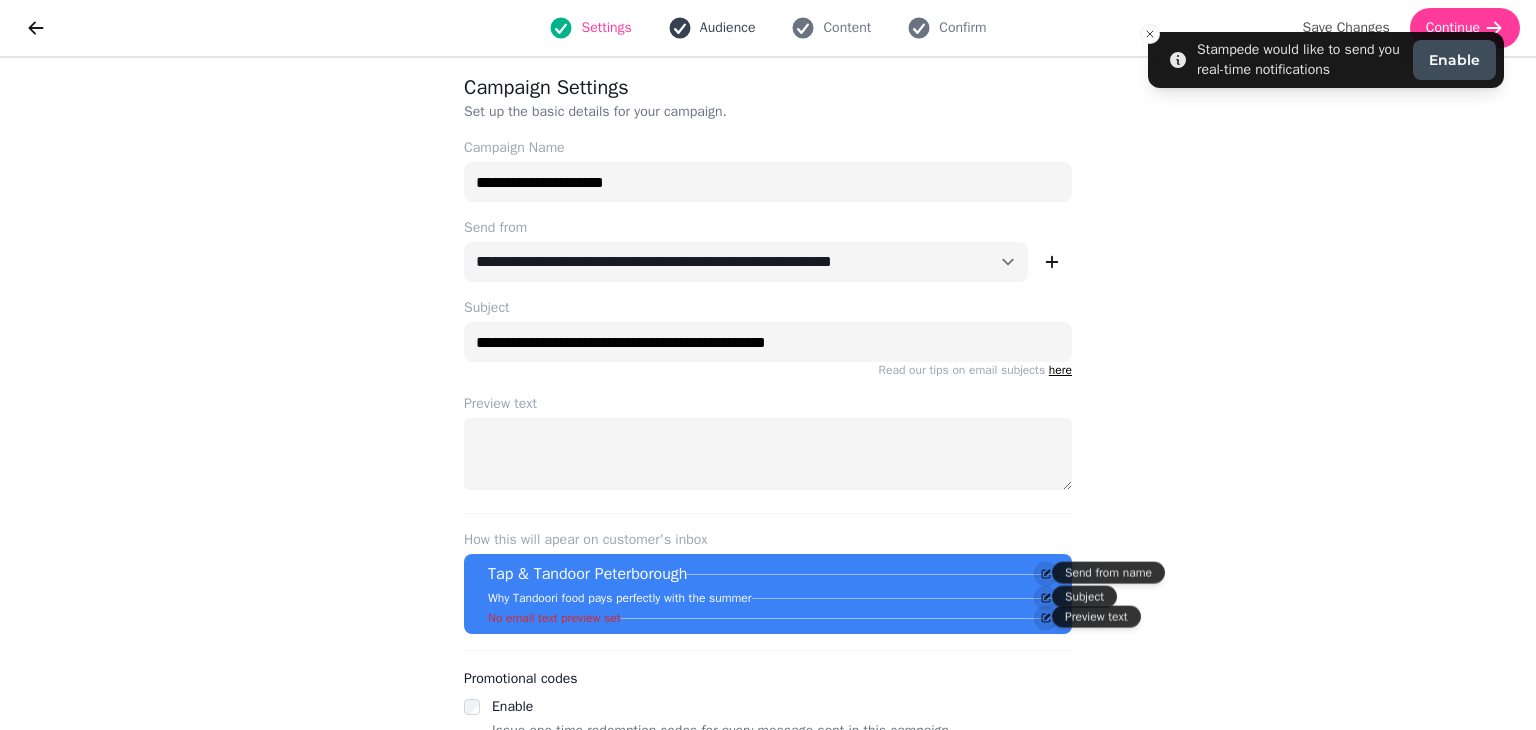 click on "Audience" at bounding box center [728, 28] 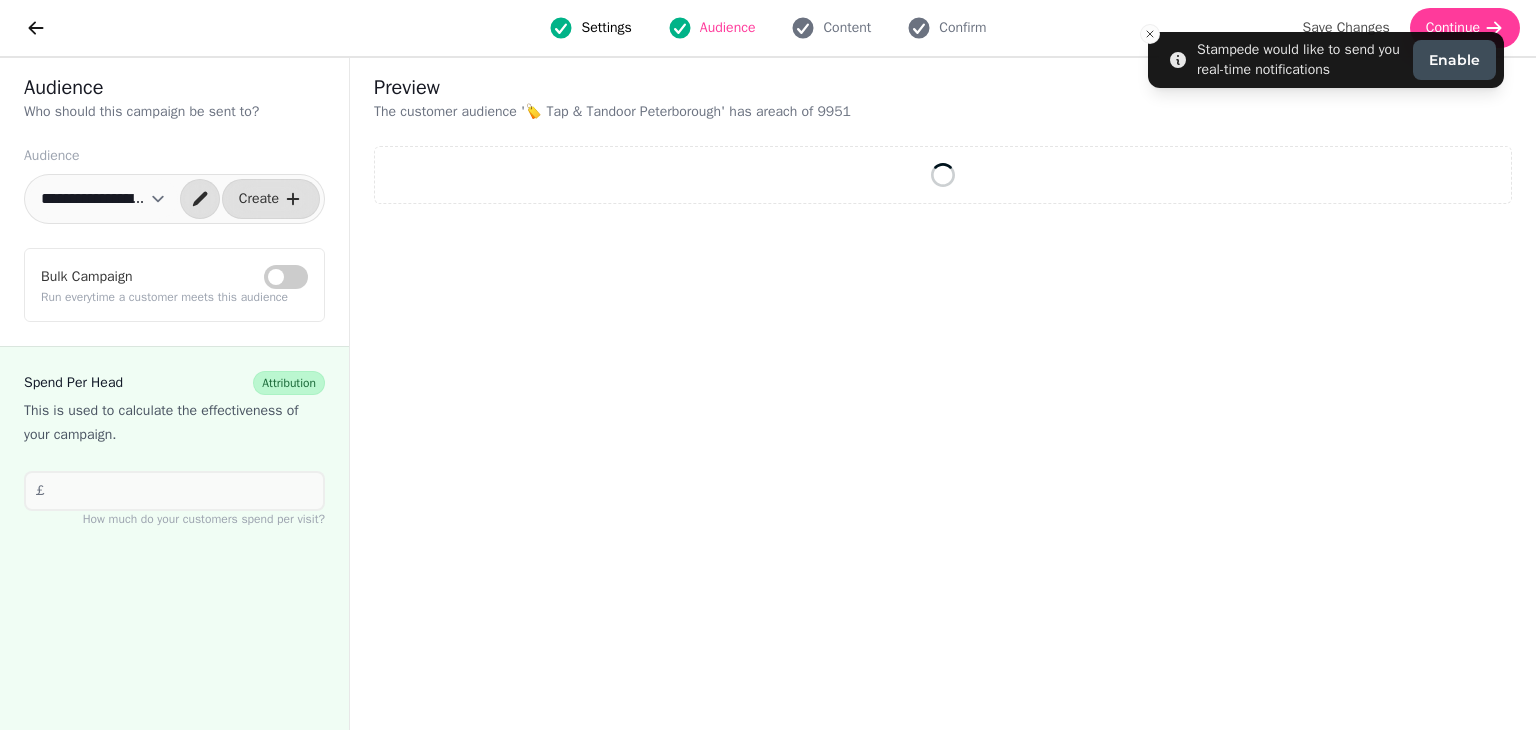 click on "Settings Audience Content Confirm Save Changes Continue" at bounding box center (768, 28) 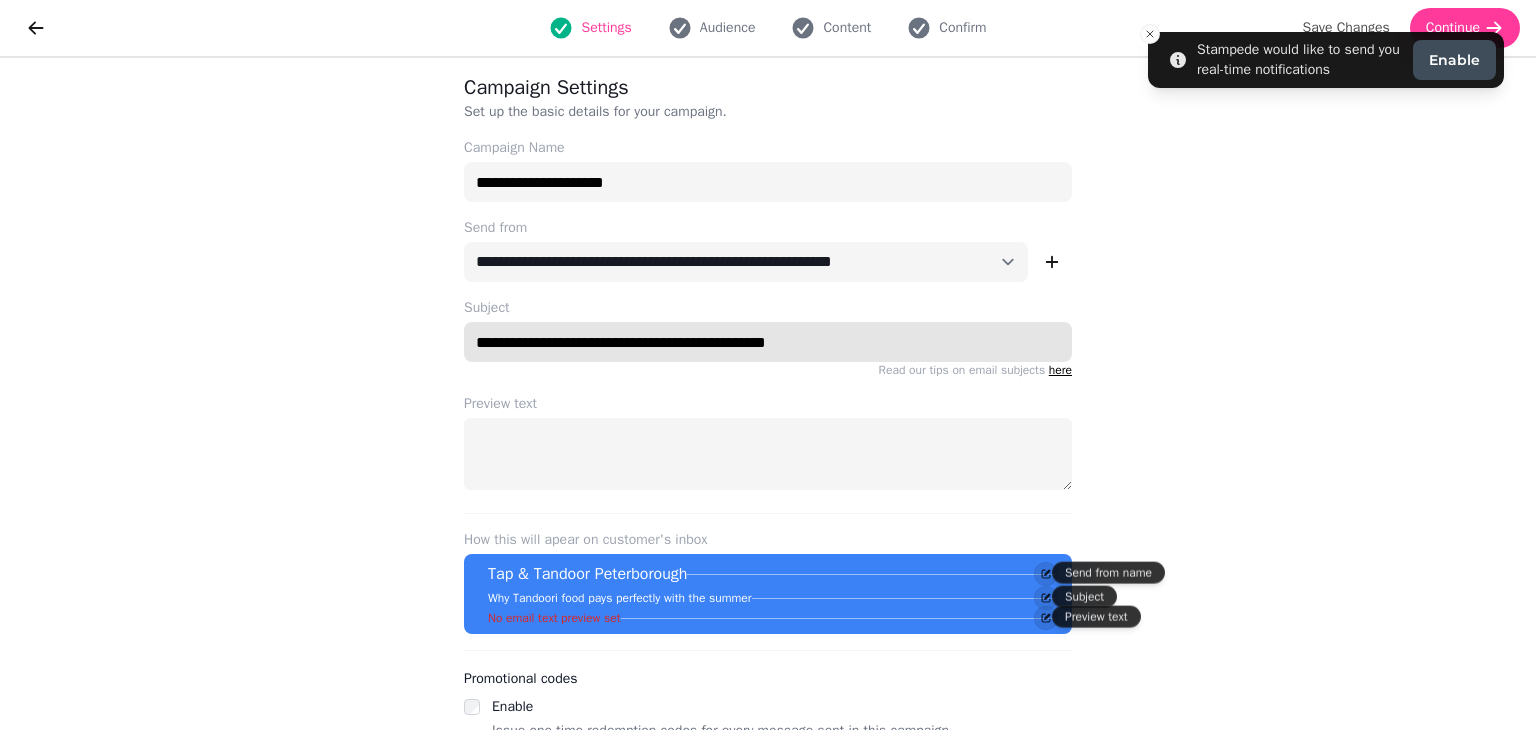 click on "**********" at bounding box center (768, 342) 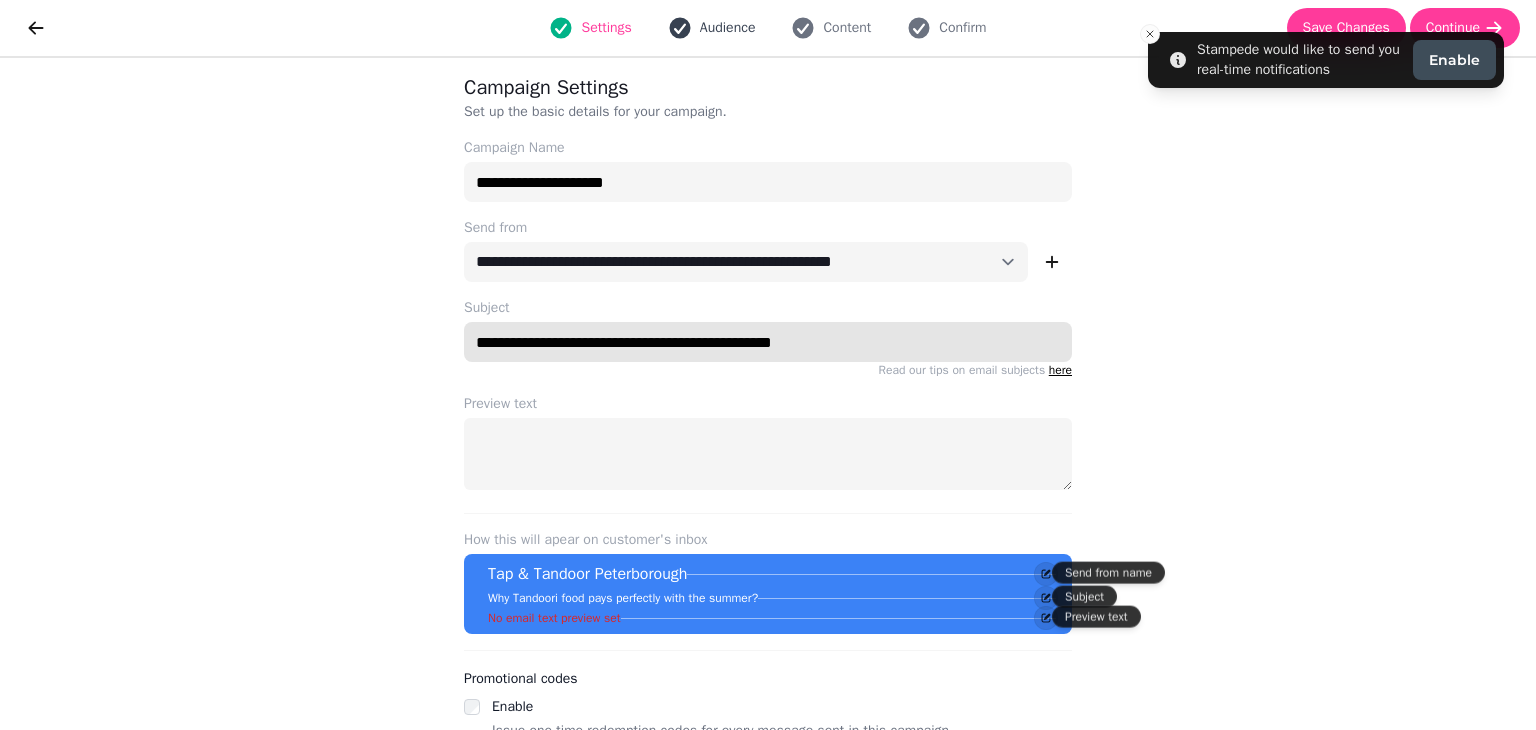 click on "Audience" at bounding box center [728, 28] 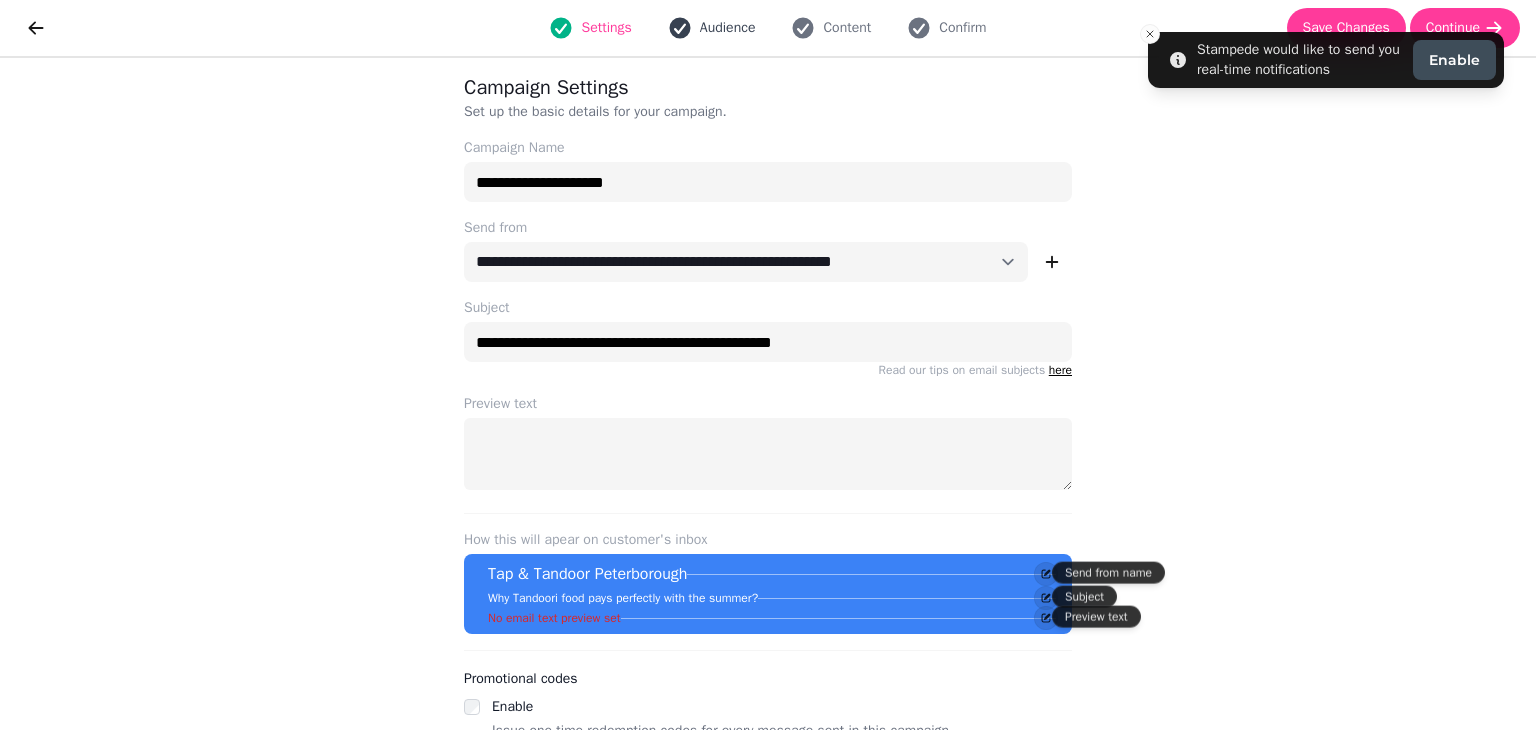 select on "**********" 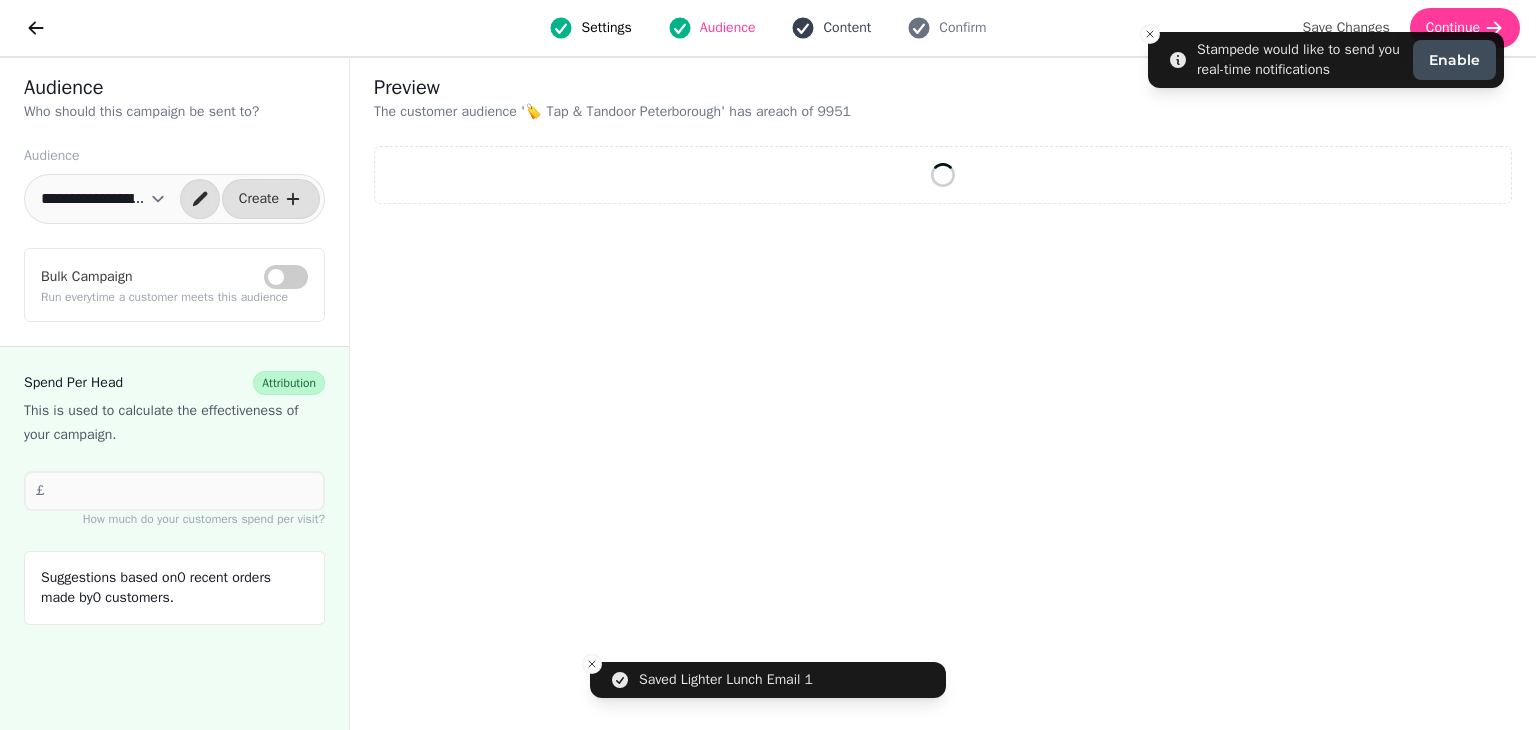 click on "Content" at bounding box center [847, 28] 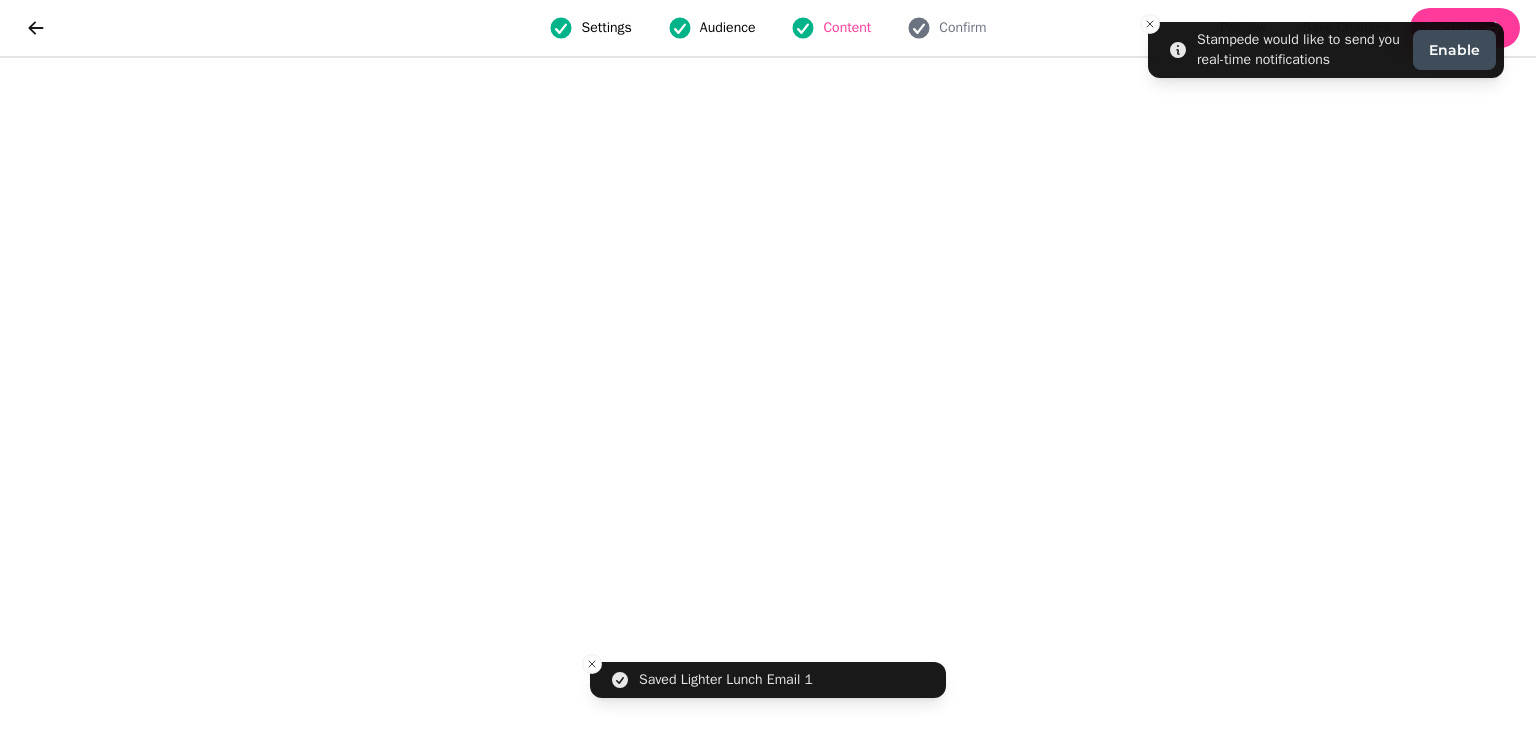 drag, startPoint x: 1146, startPoint y: 28, endPoint x: 821, endPoint y: 510, distance: 581.3338 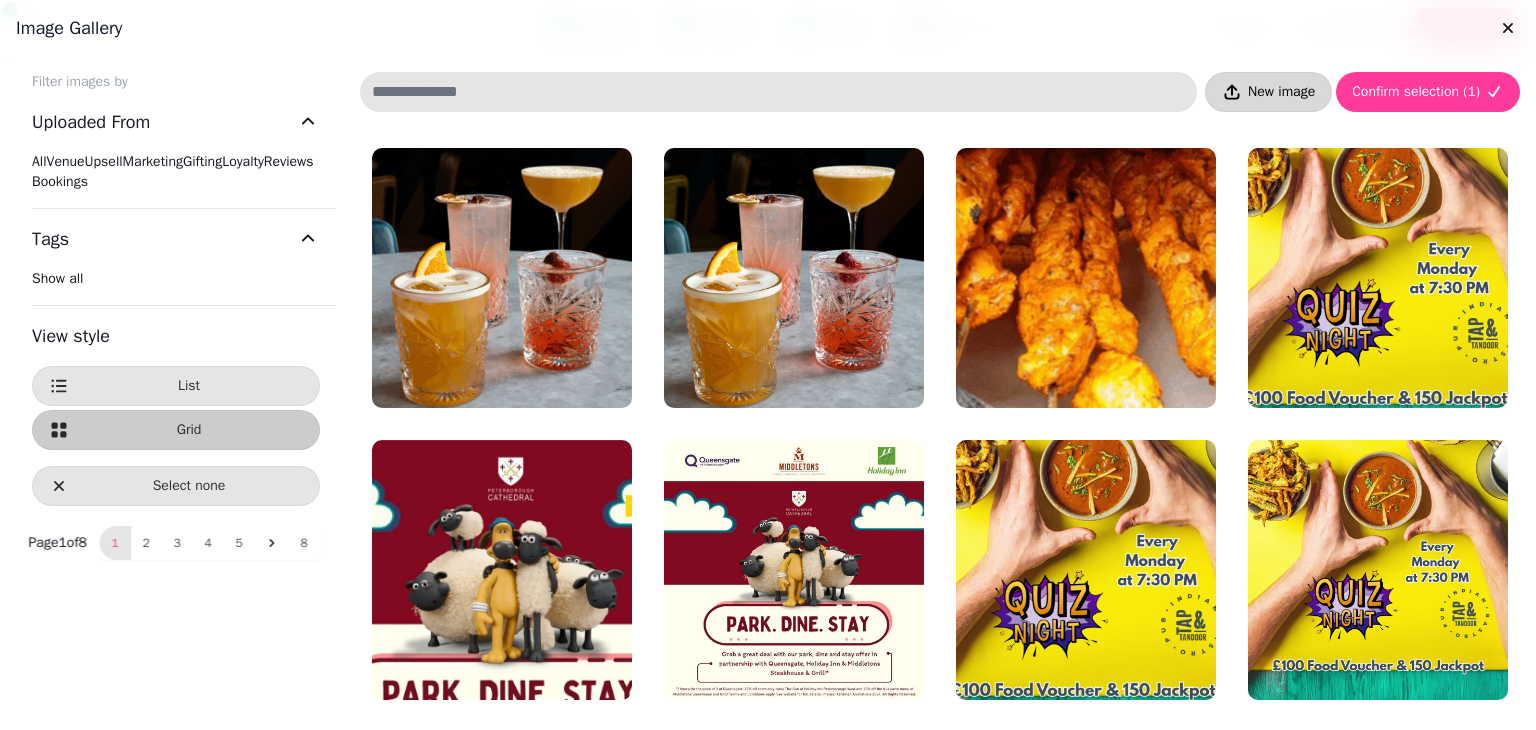click on "New image" at bounding box center (1281, 92) 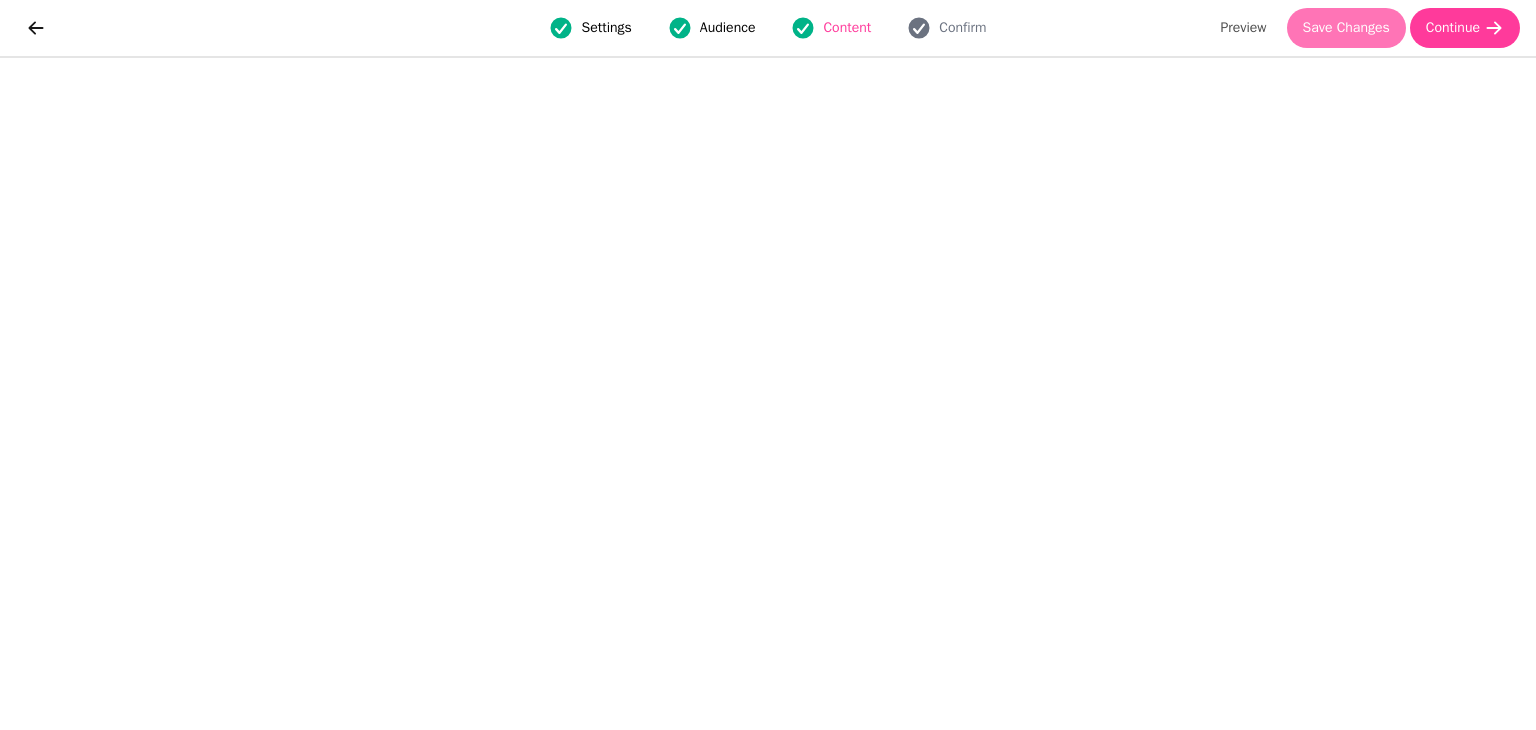 click on "Save Changes" at bounding box center [1346, 28] 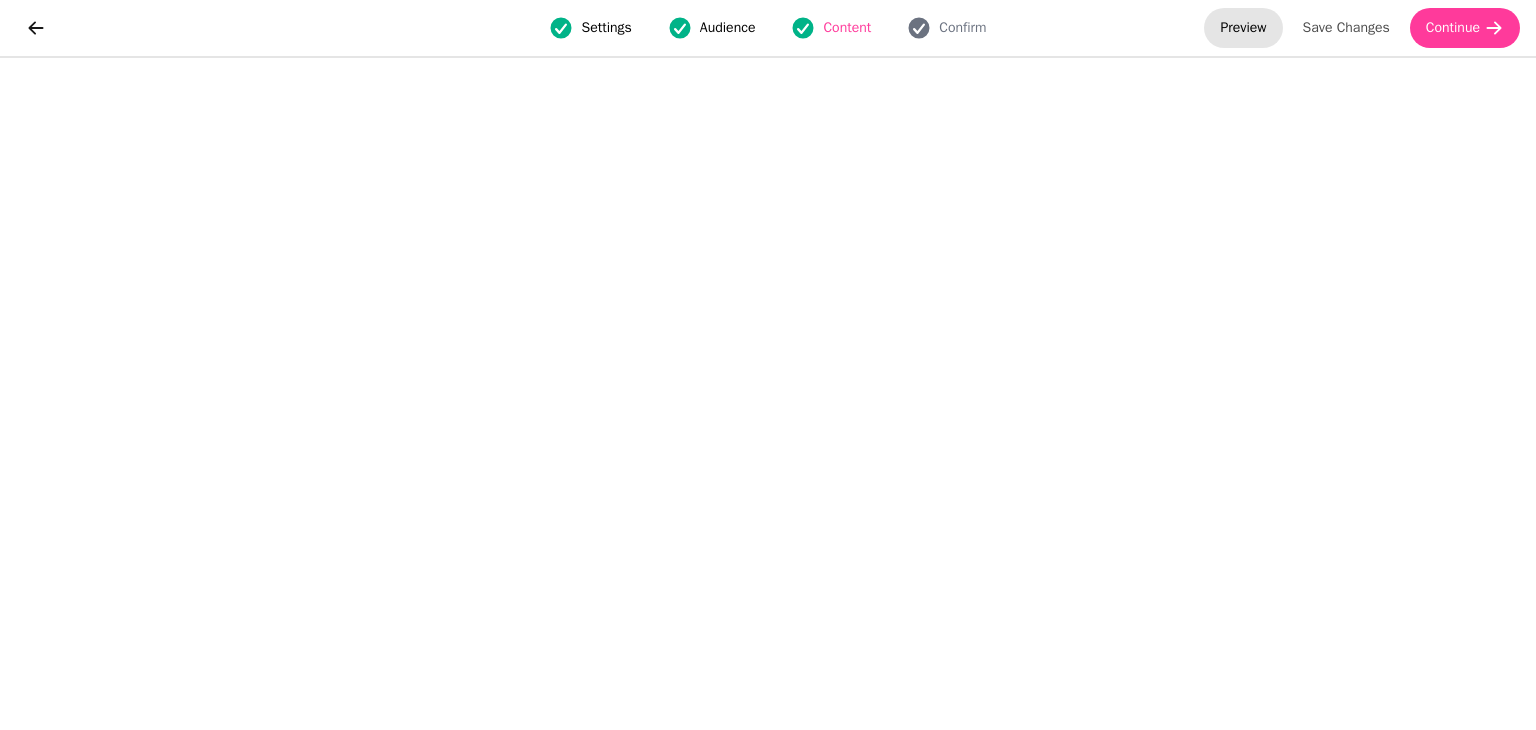 click on "Preview" at bounding box center (1243, 28) 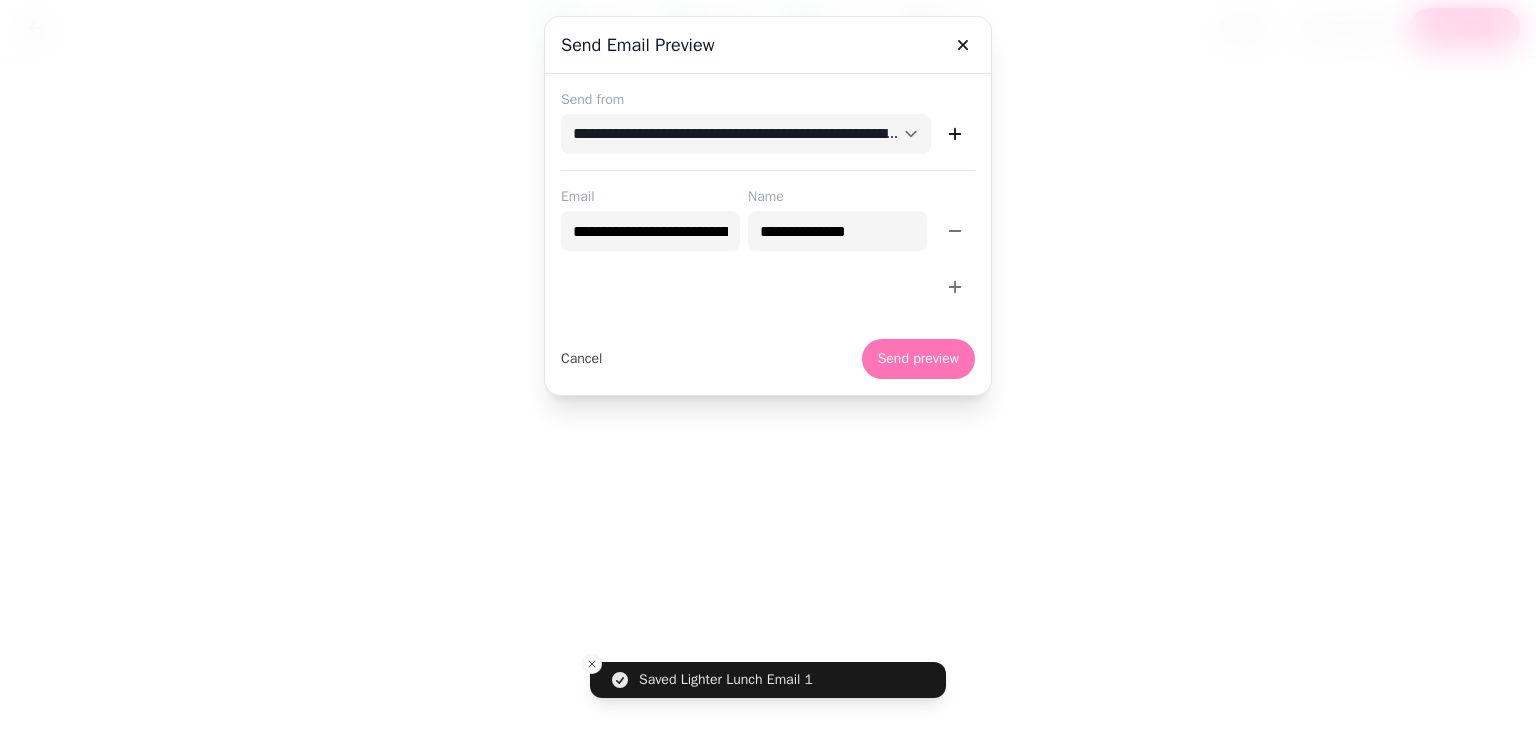 click on "Send preview" at bounding box center [918, 359] 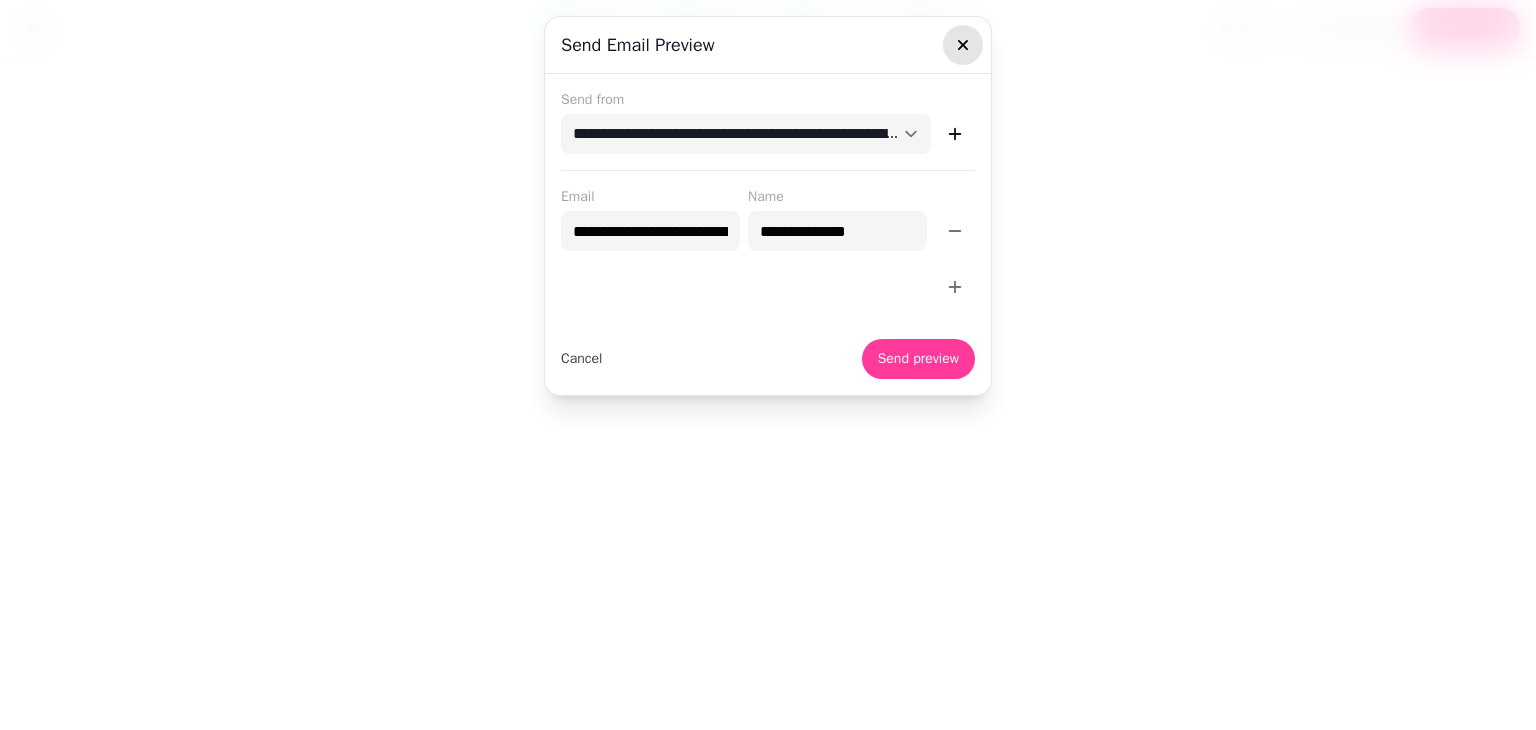 click 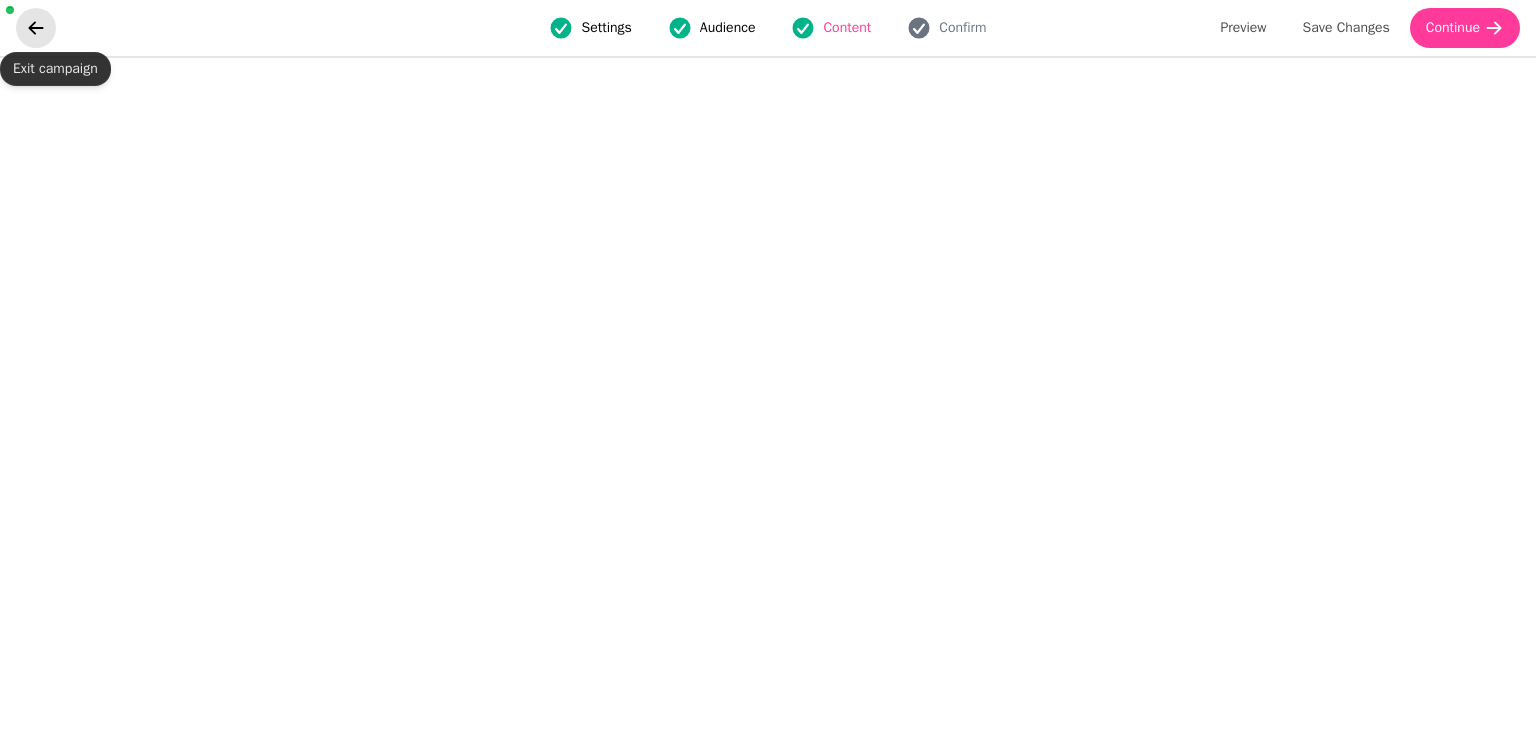 click 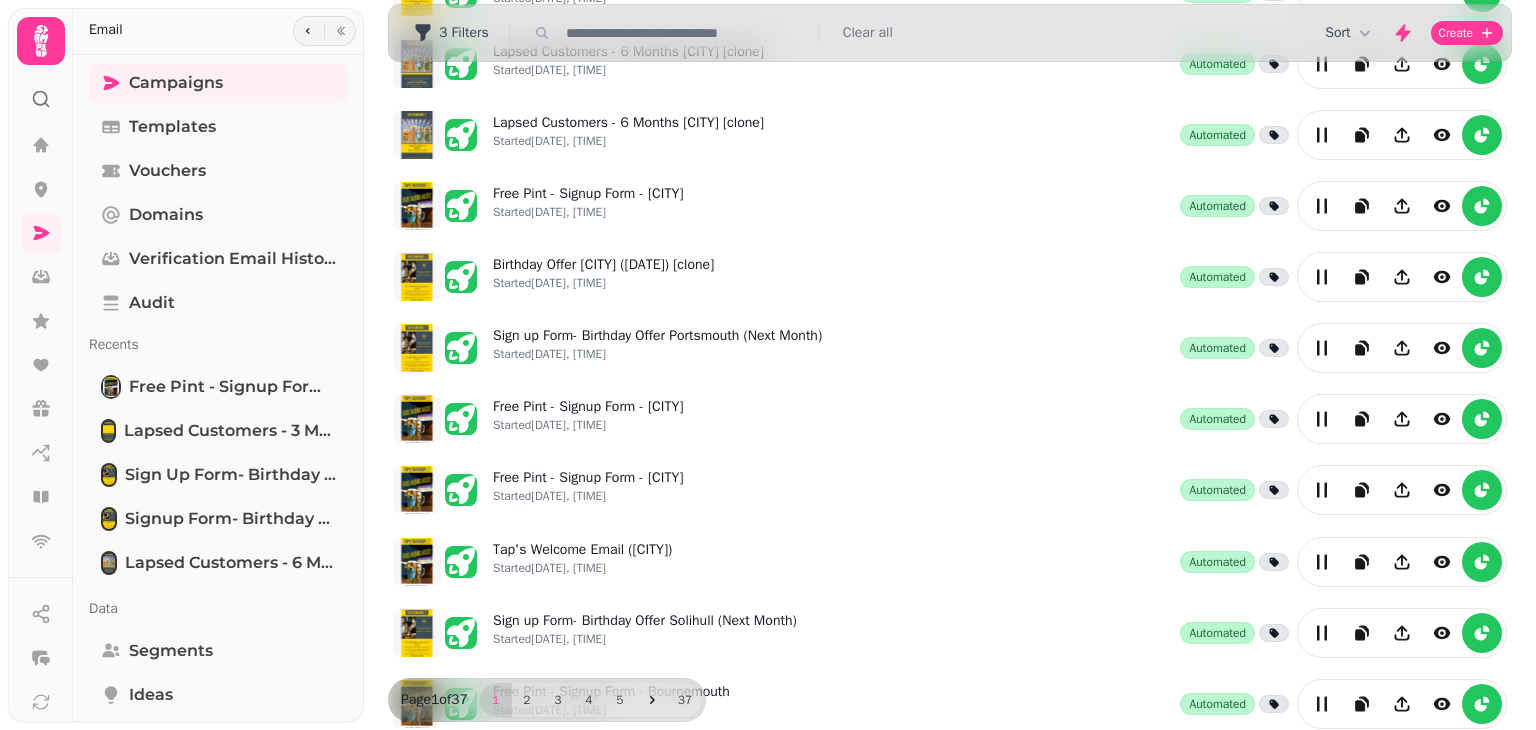 scroll, scrollTop: 491, scrollLeft: 0, axis: vertical 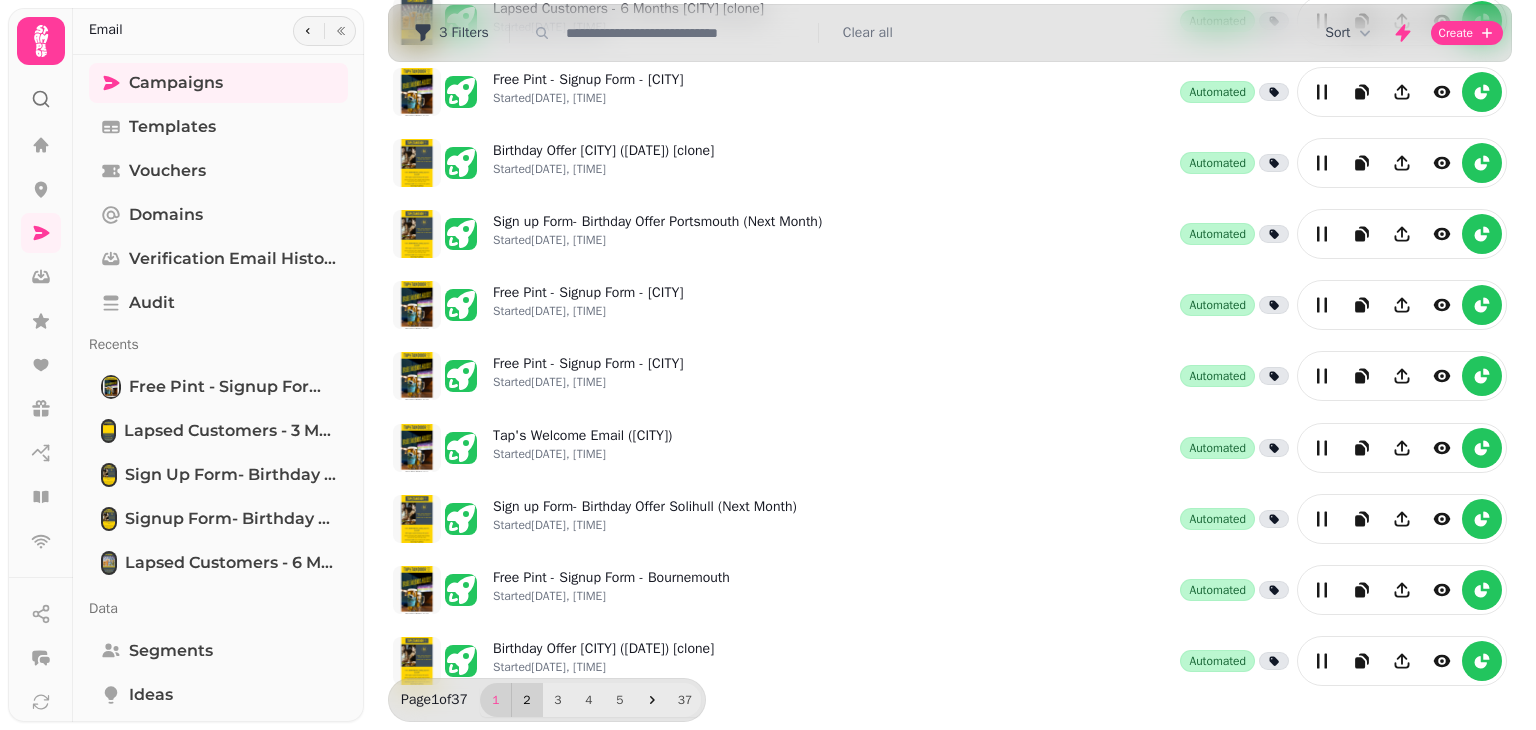 click on "2" at bounding box center [527, 700] 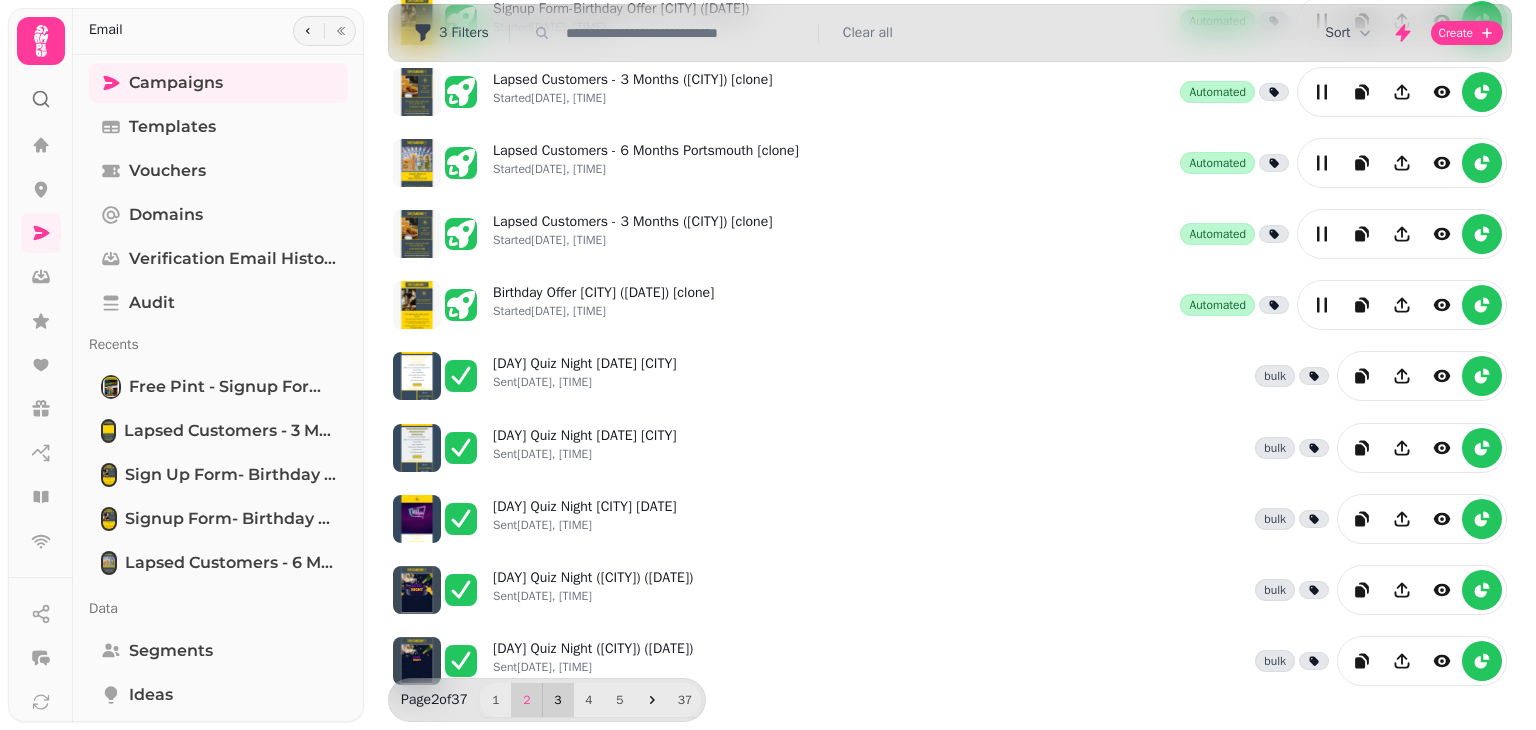 click on "3" at bounding box center (558, 700) 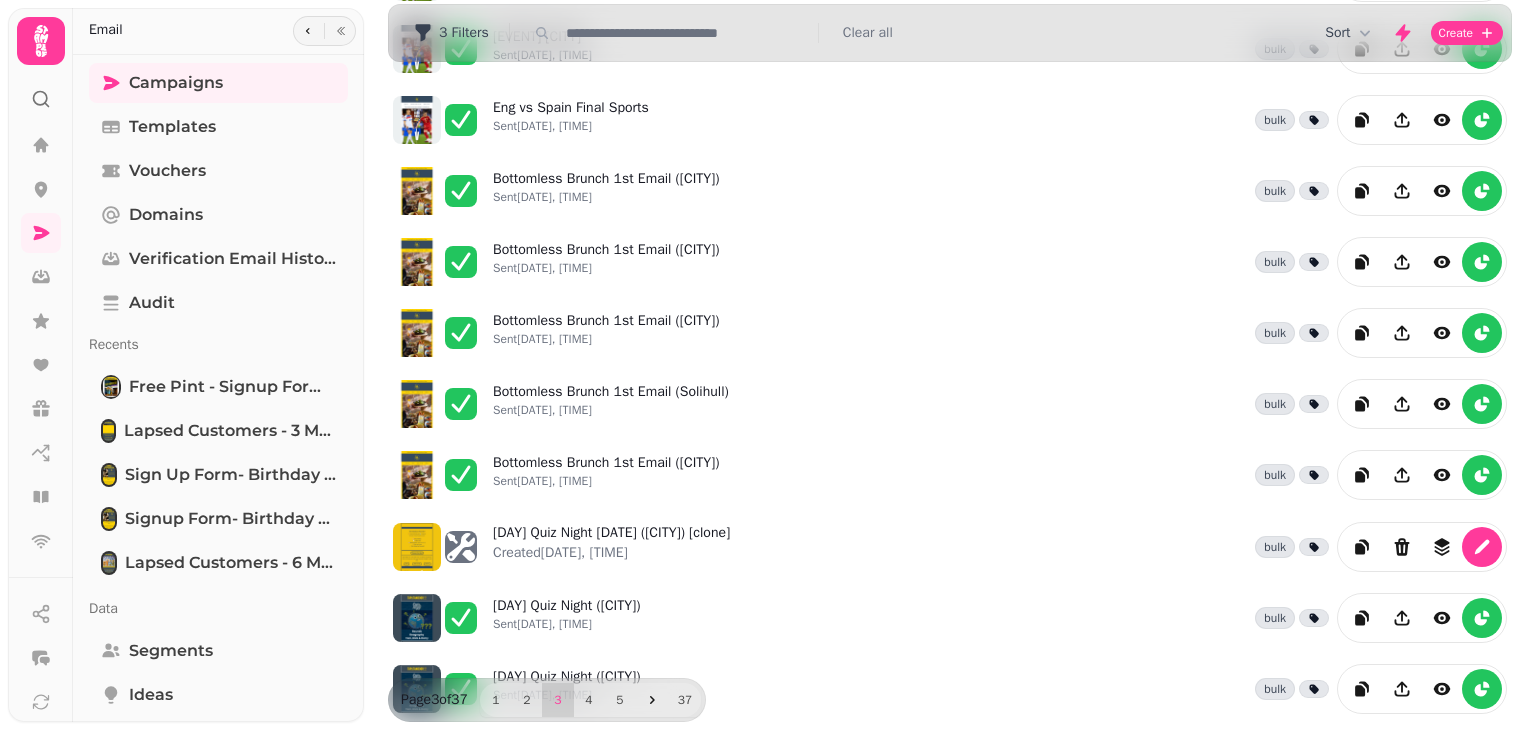 scroll, scrollTop: 491, scrollLeft: 0, axis: vertical 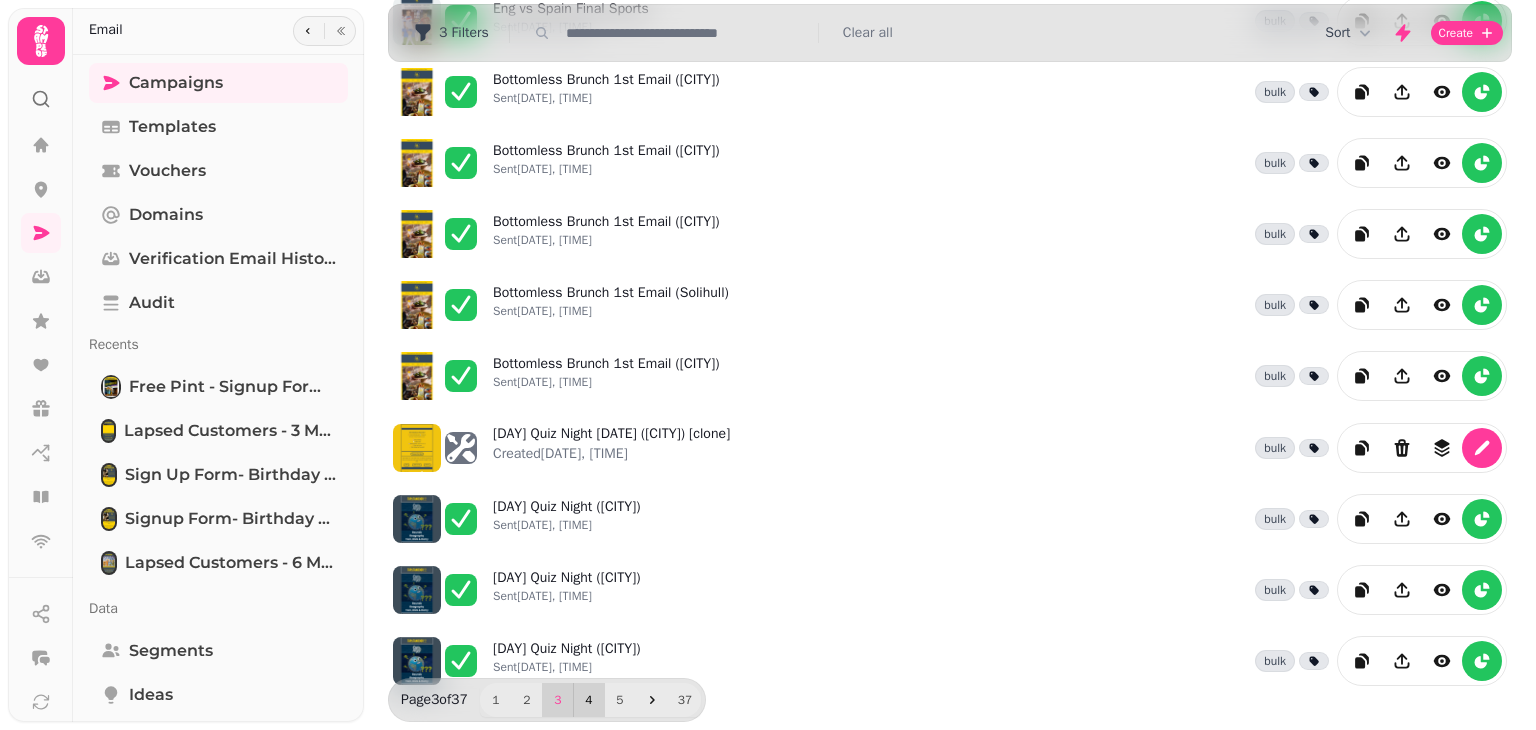 click on "4" at bounding box center (589, 700) 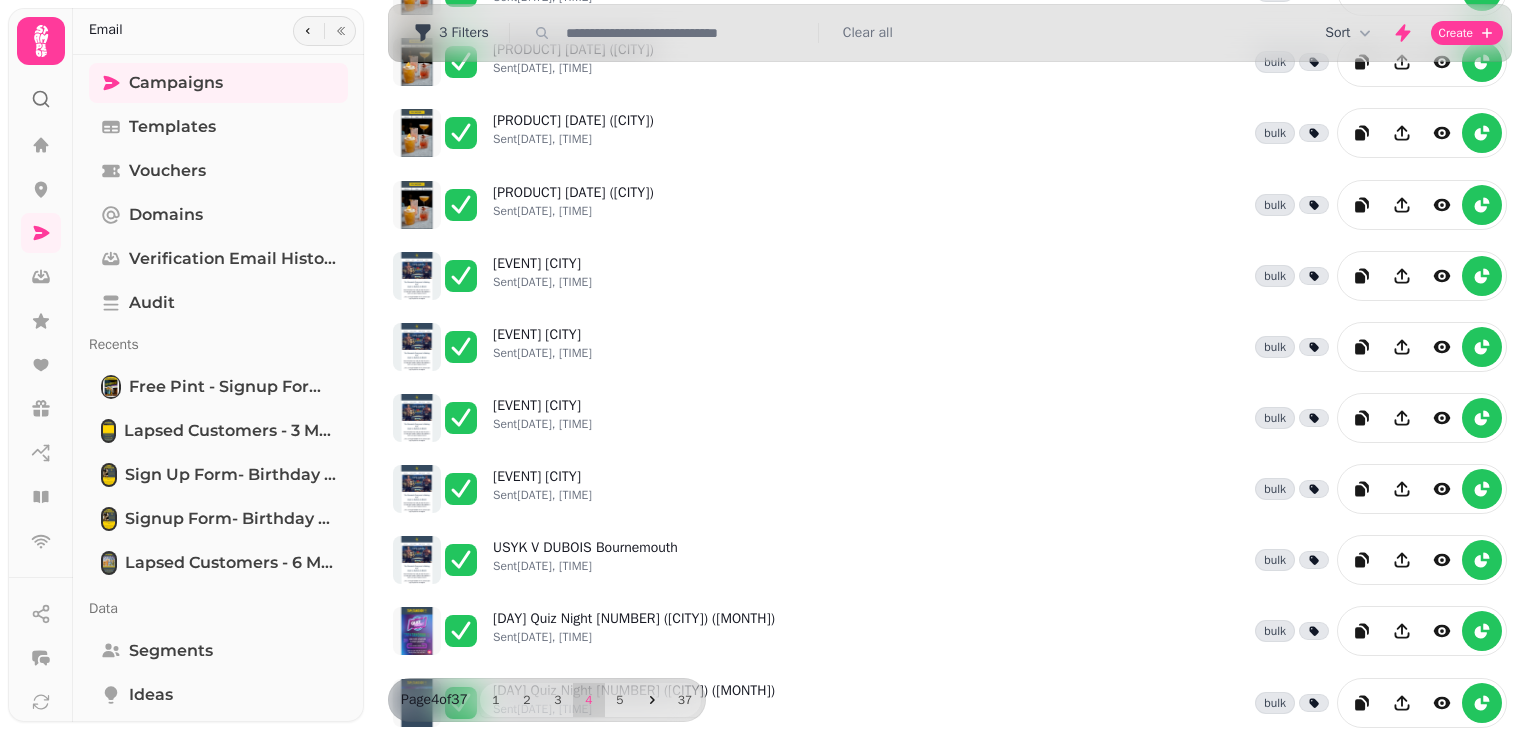 scroll, scrollTop: 491, scrollLeft: 0, axis: vertical 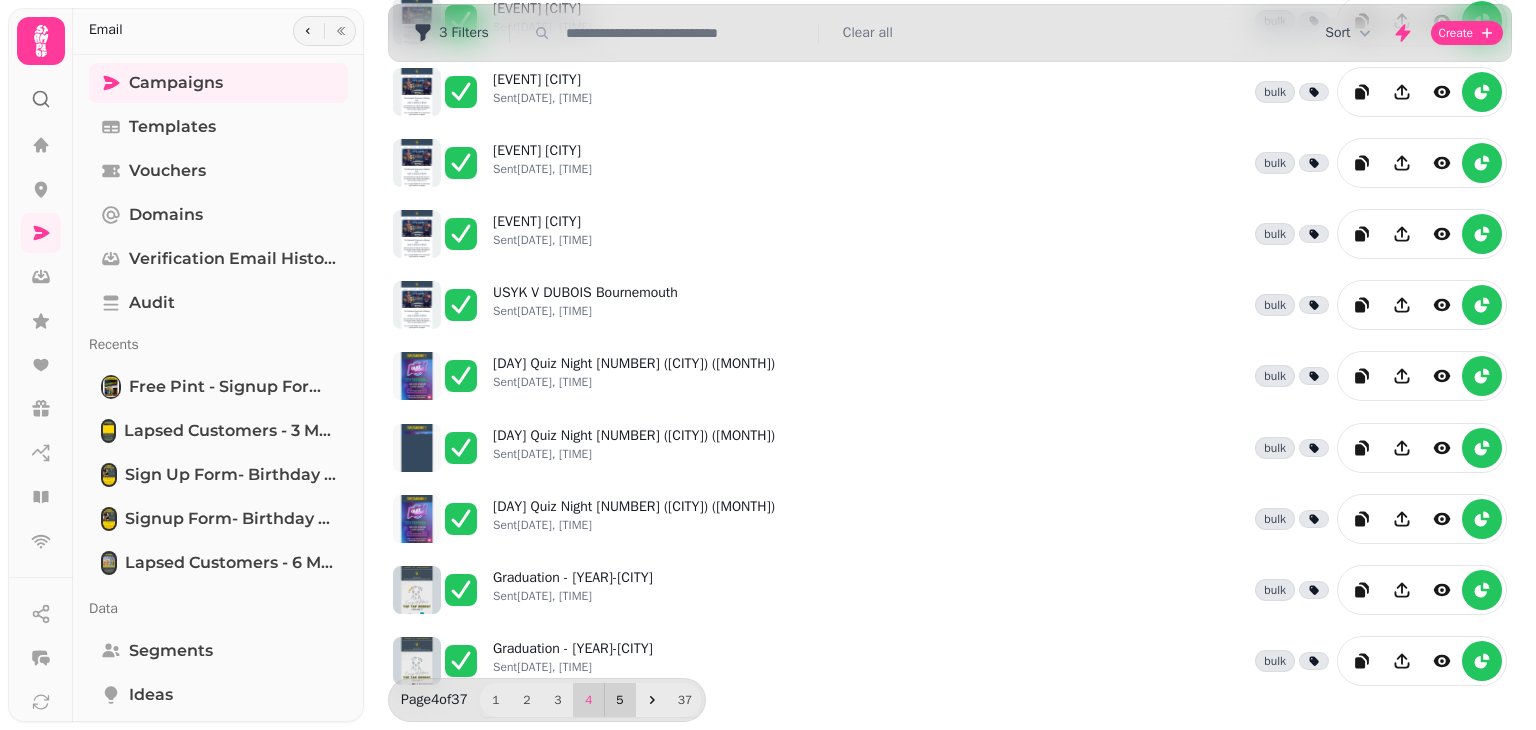 click on "5" at bounding box center (620, 700) 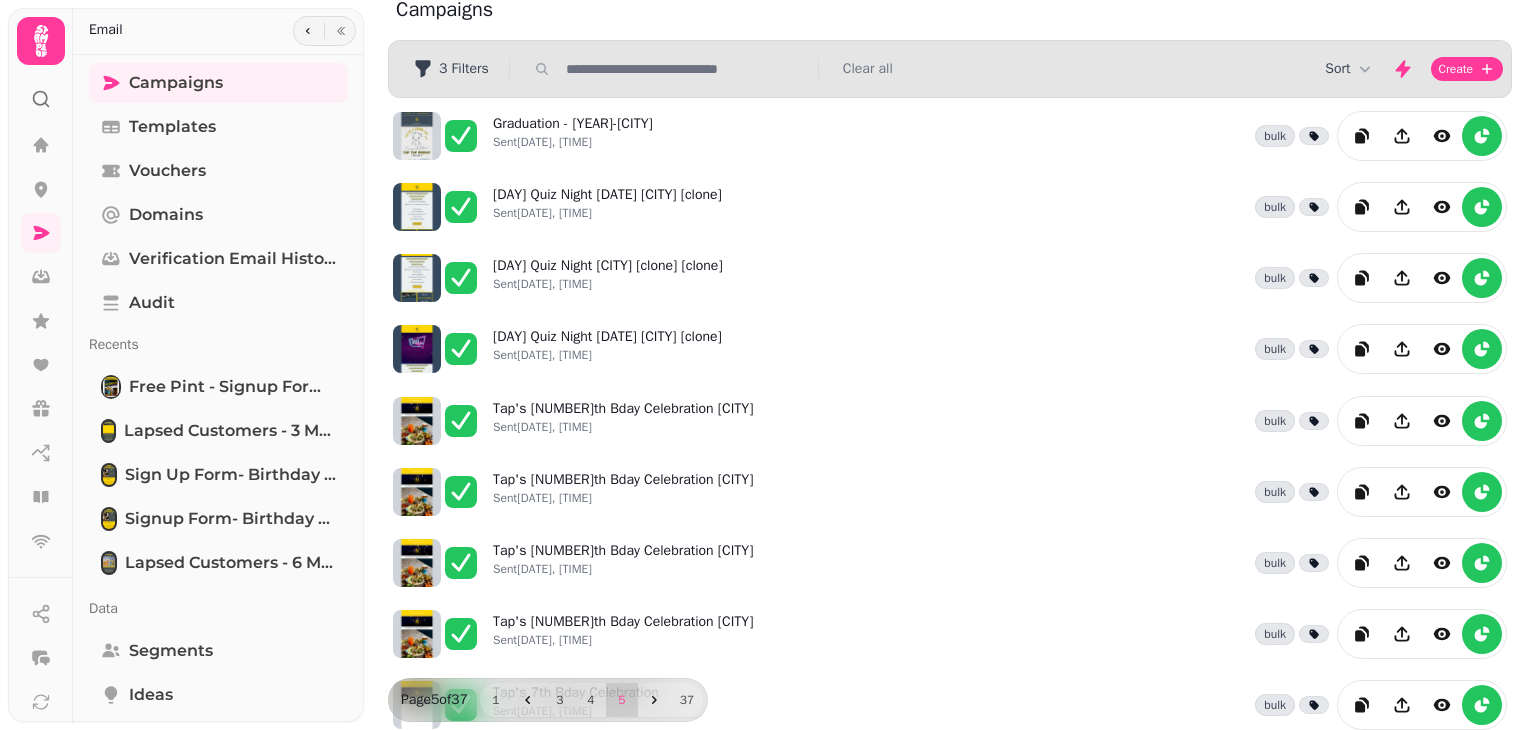 scroll, scrollTop: 0, scrollLeft: 0, axis: both 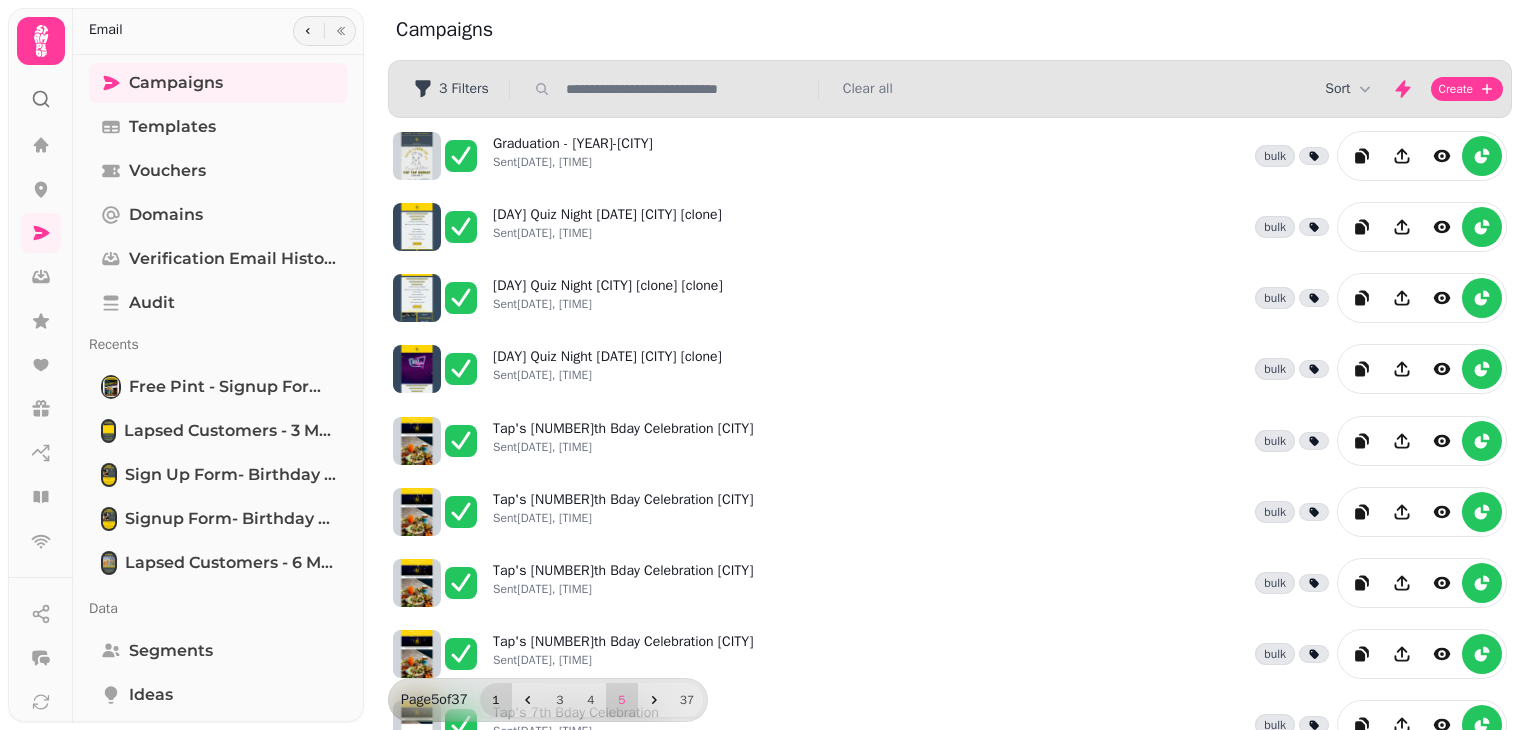 click on "1" at bounding box center [496, 700] 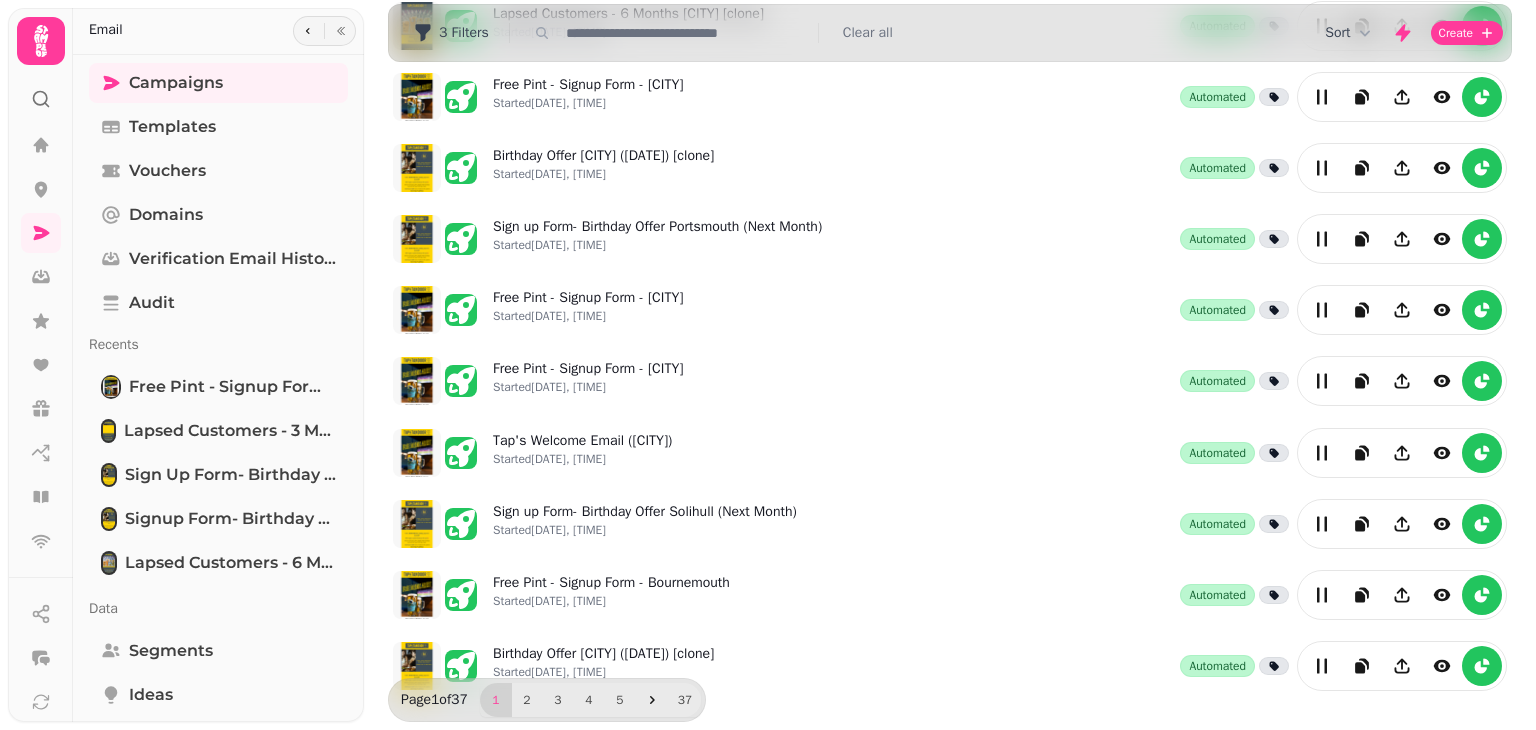 scroll, scrollTop: 491, scrollLeft: 0, axis: vertical 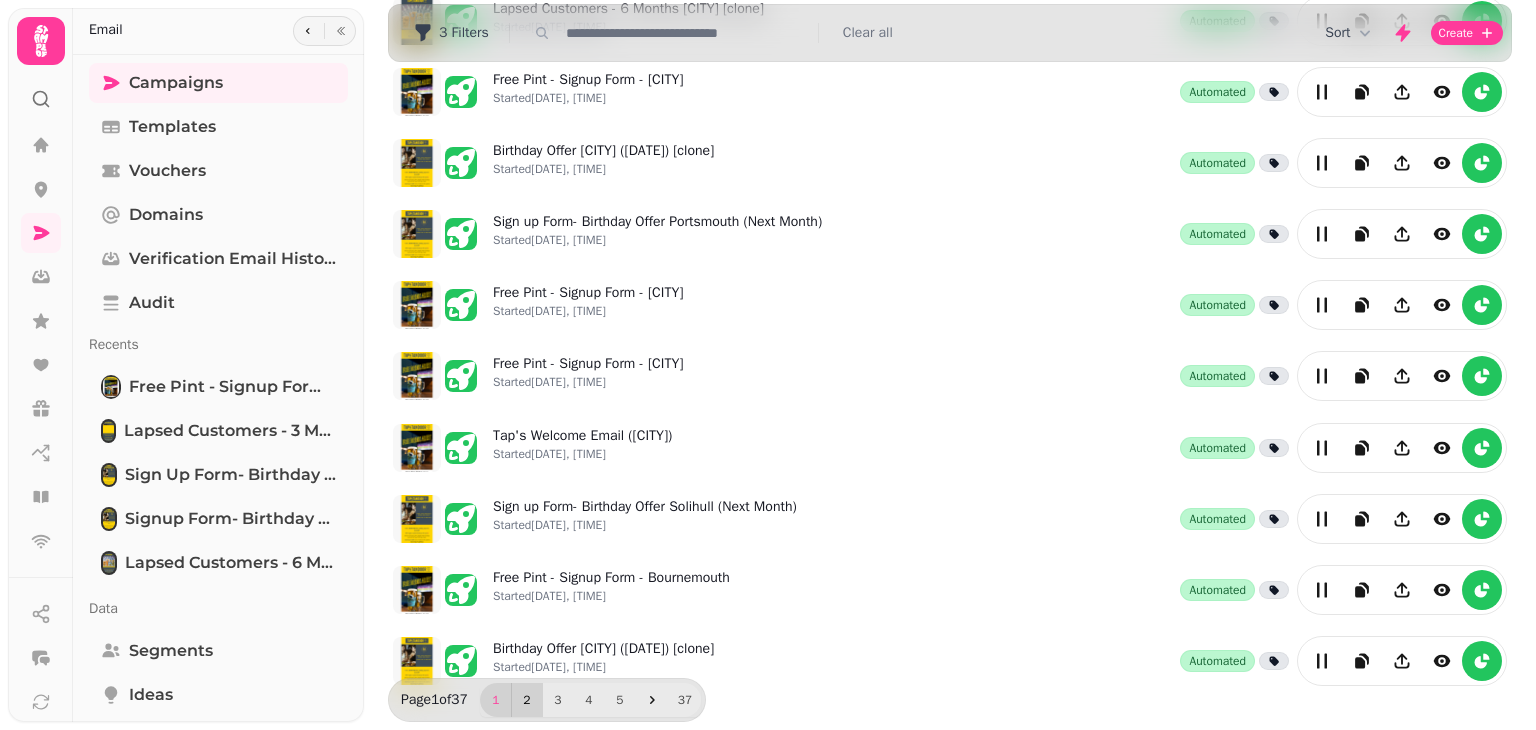 click on "2" at bounding box center [527, 700] 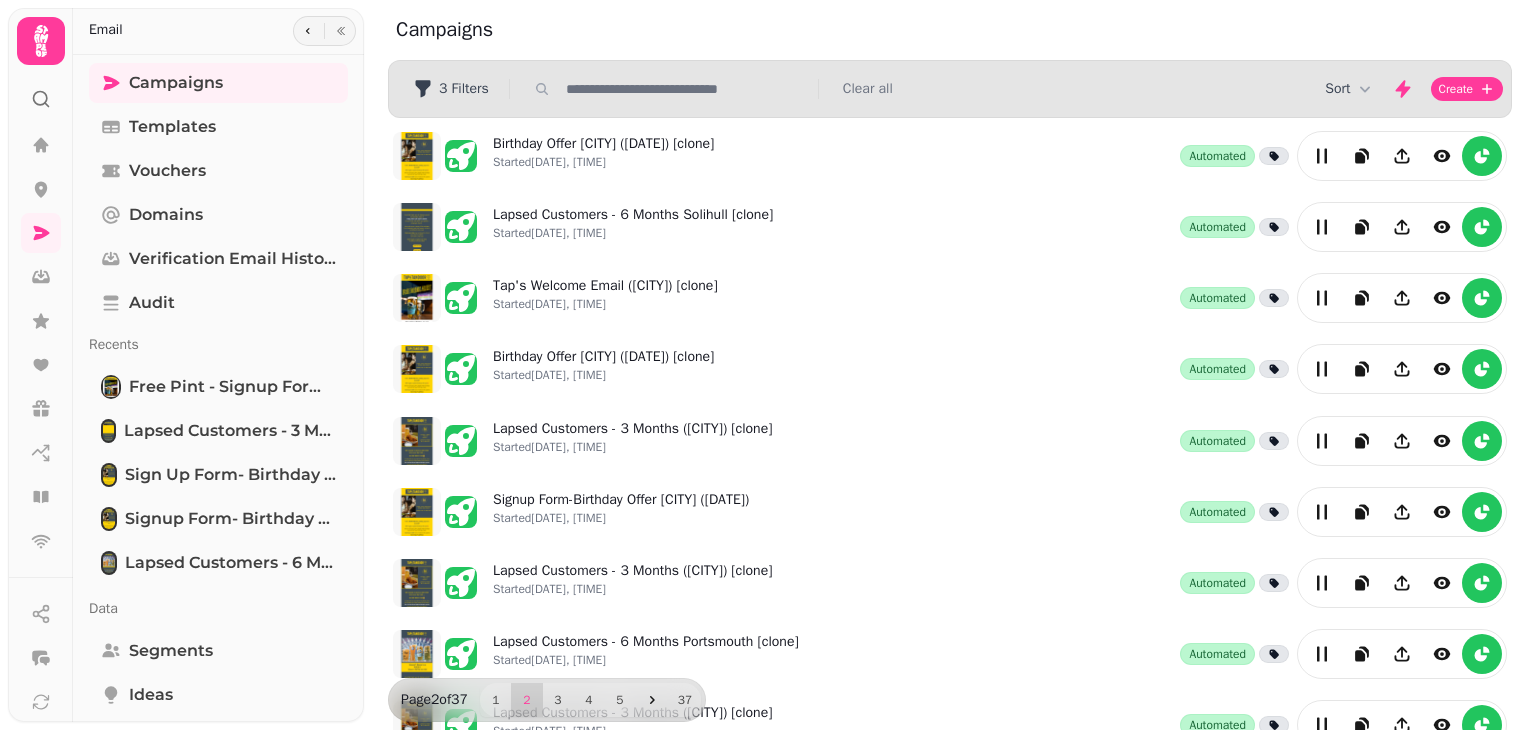 scroll, scrollTop: 491, scrollLeft: 0, axis: vertical 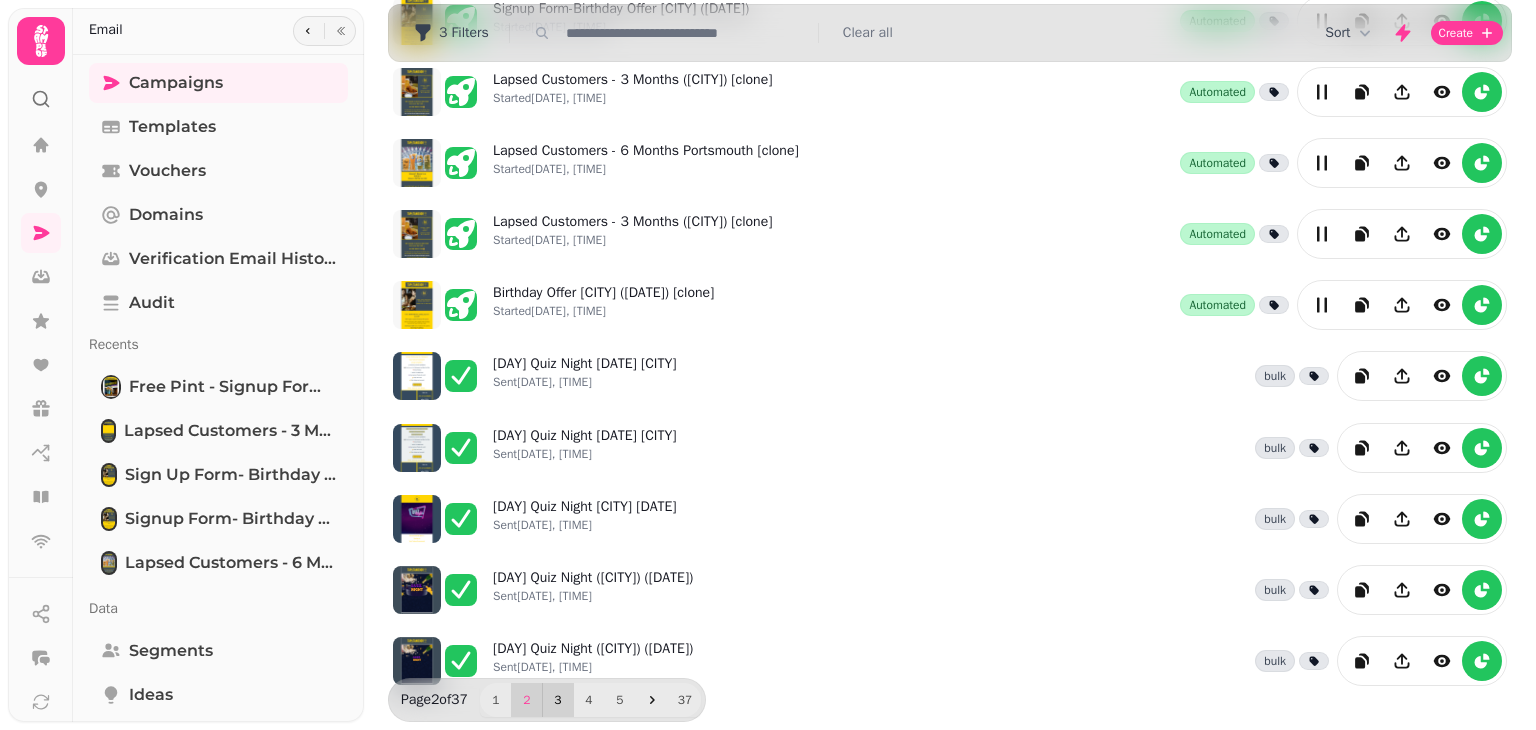 click on "3" at bounding box center [558, 700] 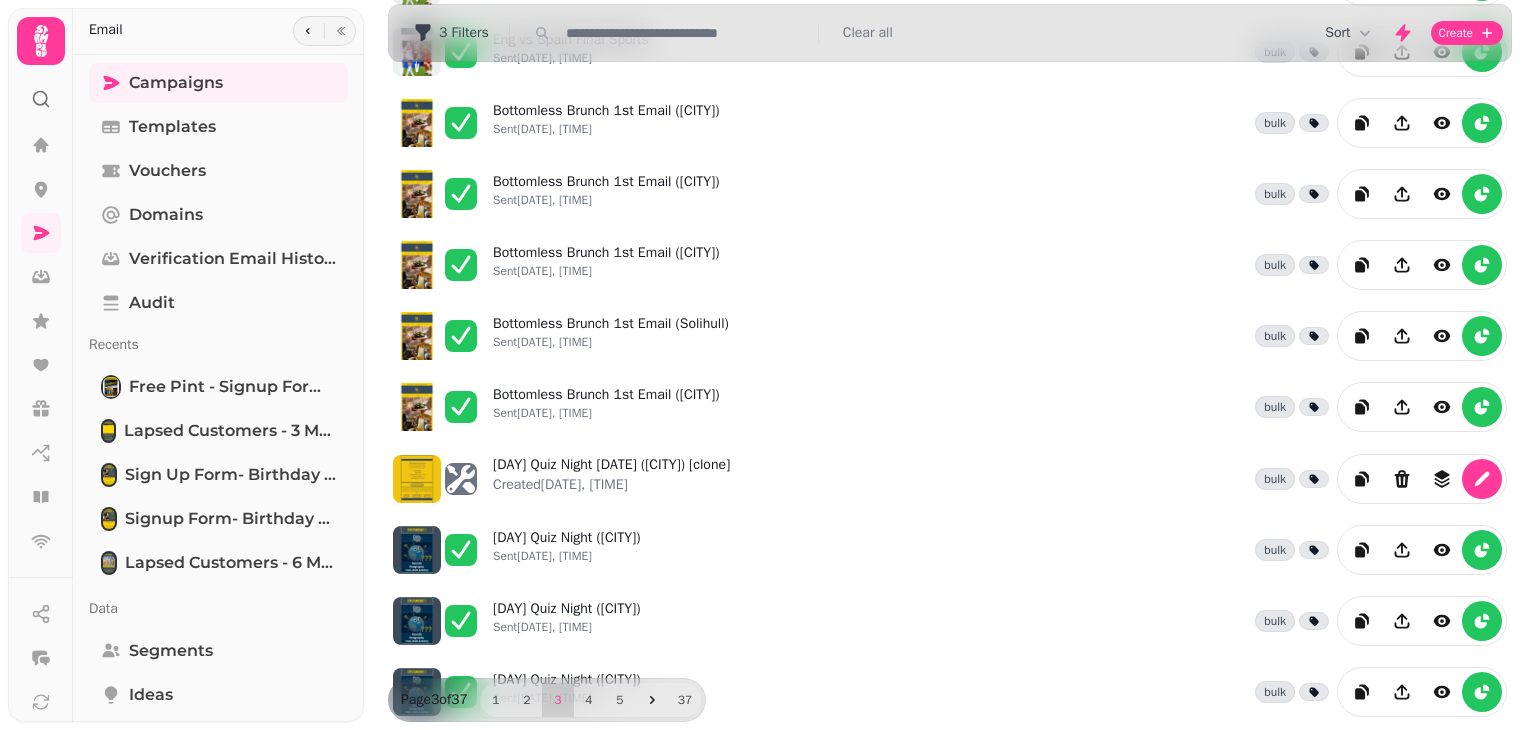 scroll, scrollTop: 491, scrollLeft: 0, axis: vertical 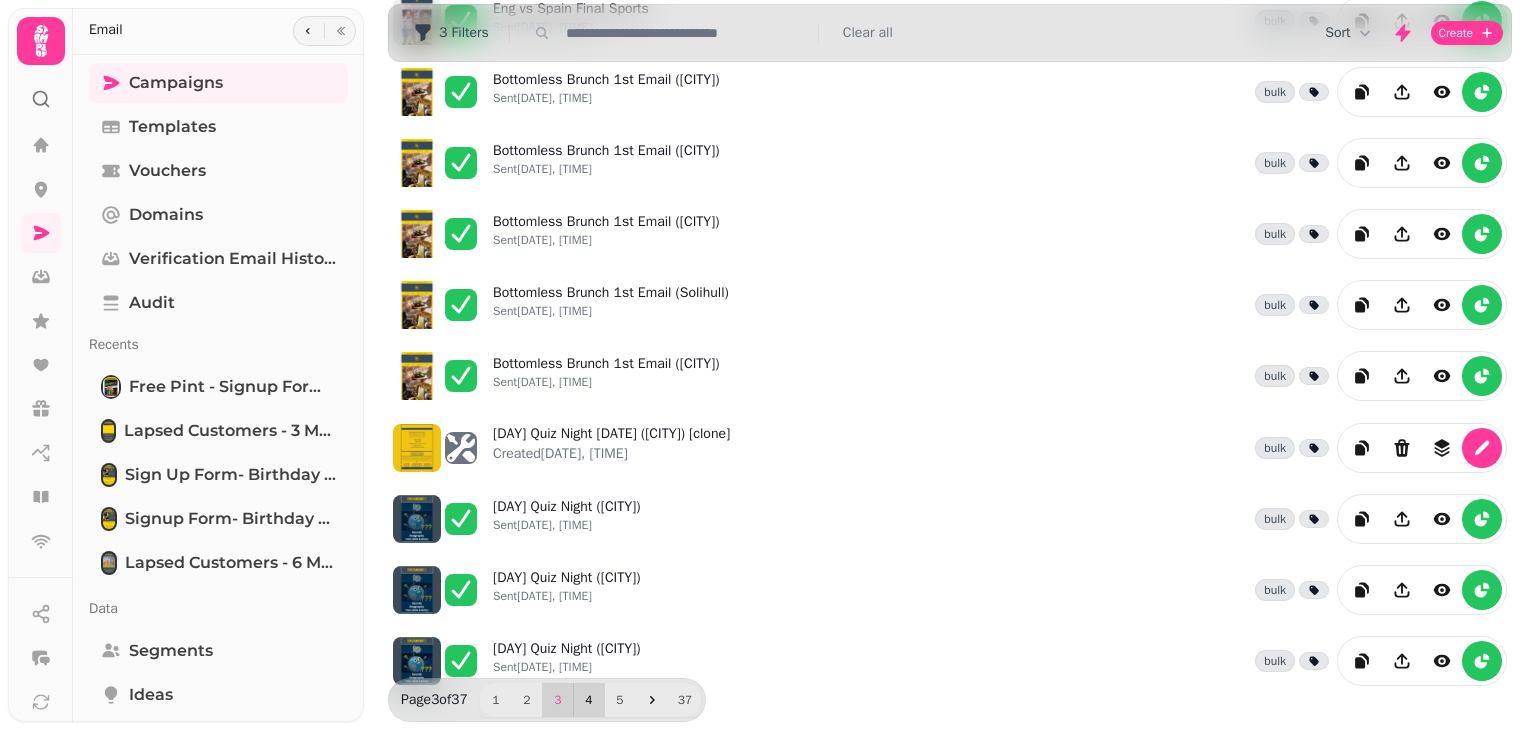 click on "4" at bounding box center [589, 700] 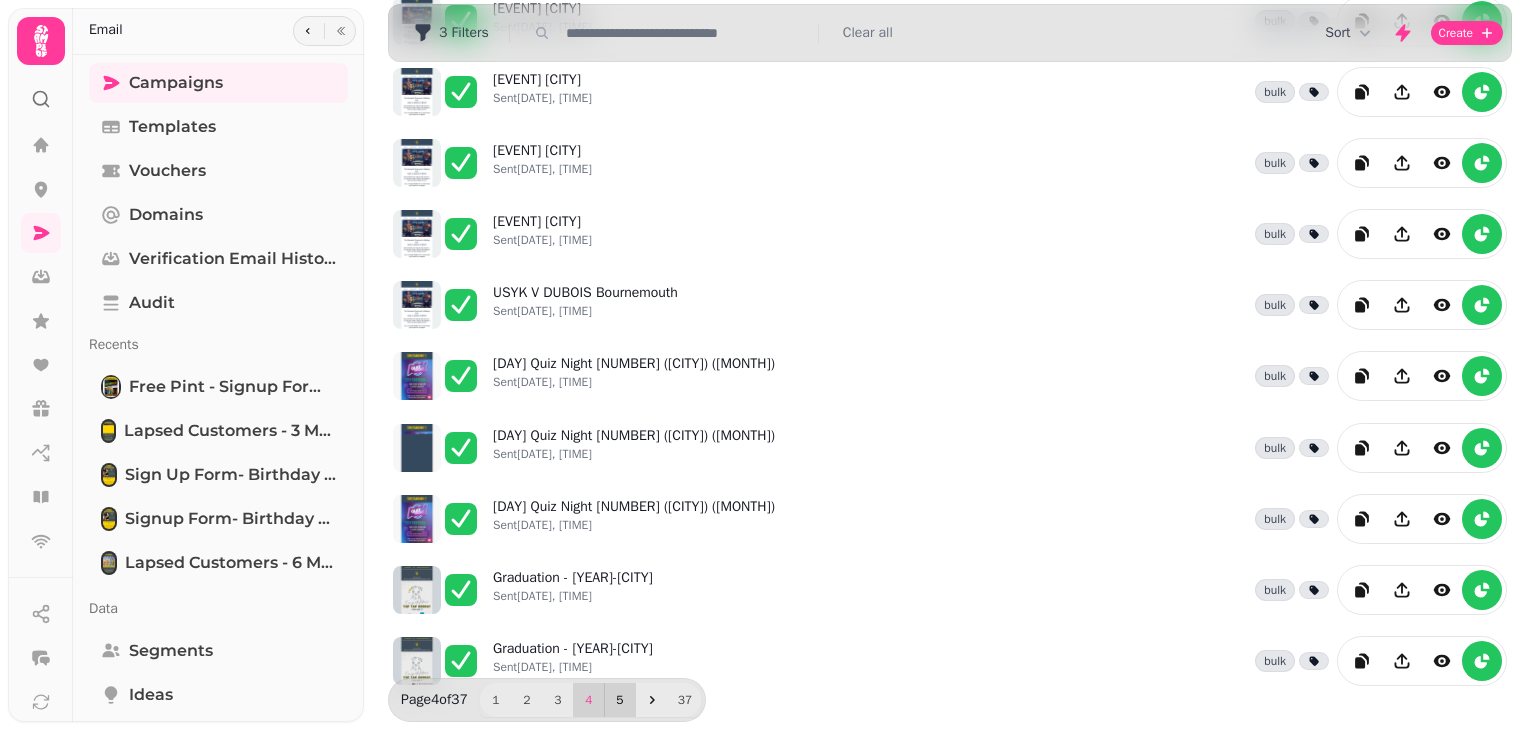 click on "5" at bounding box center [620, 700] 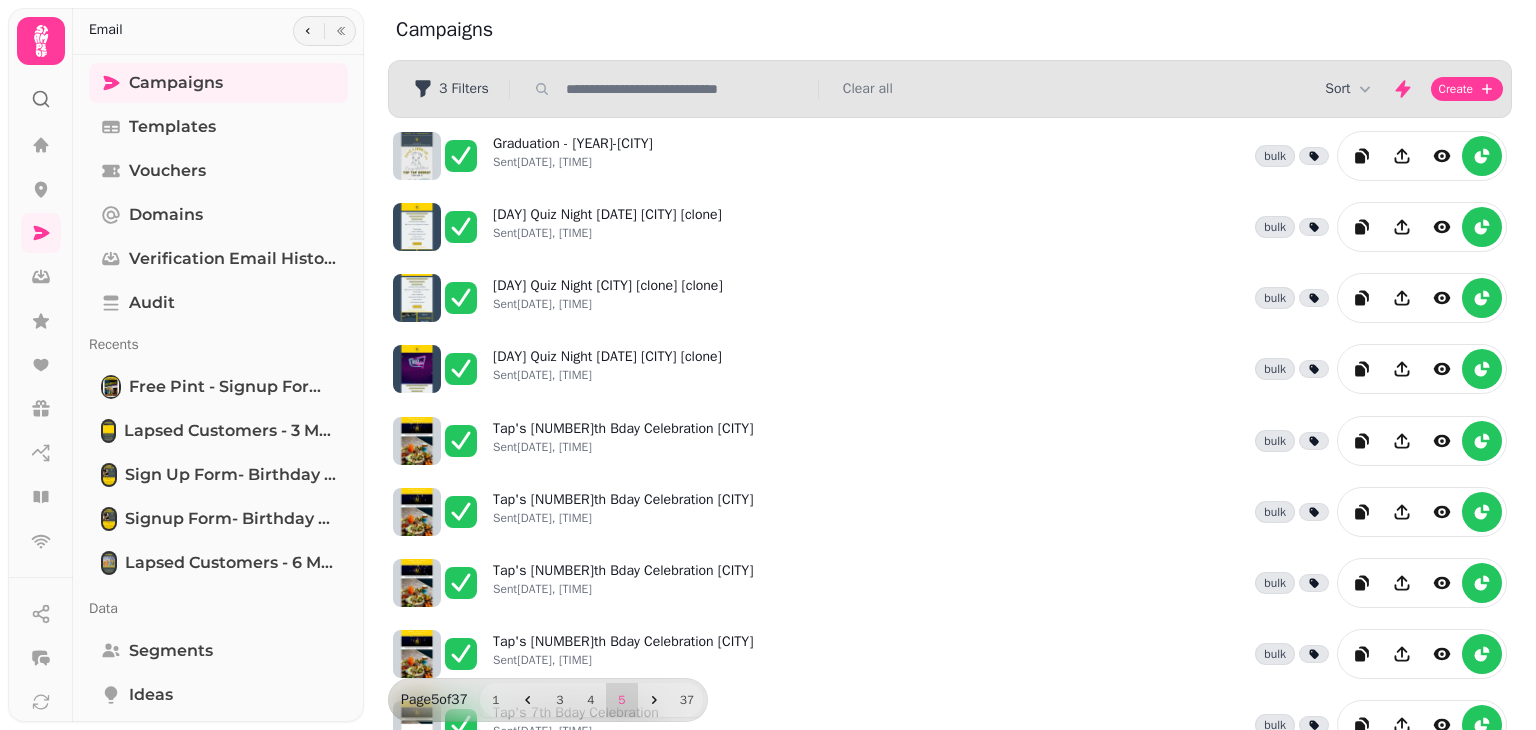 scroll, scrollTop: 491, scrollLeft: 0, axis: vertical 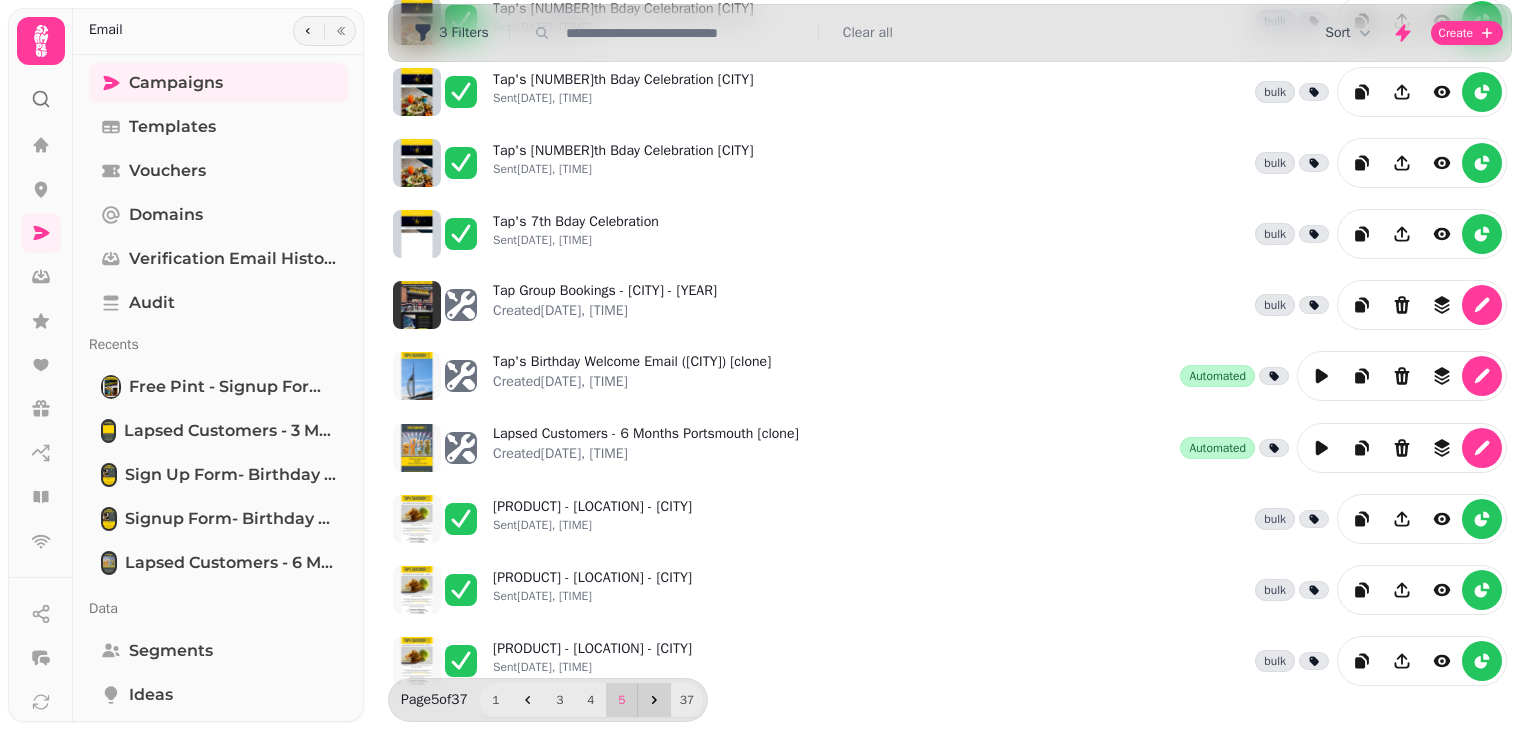 click at bounding box center (654, 700) 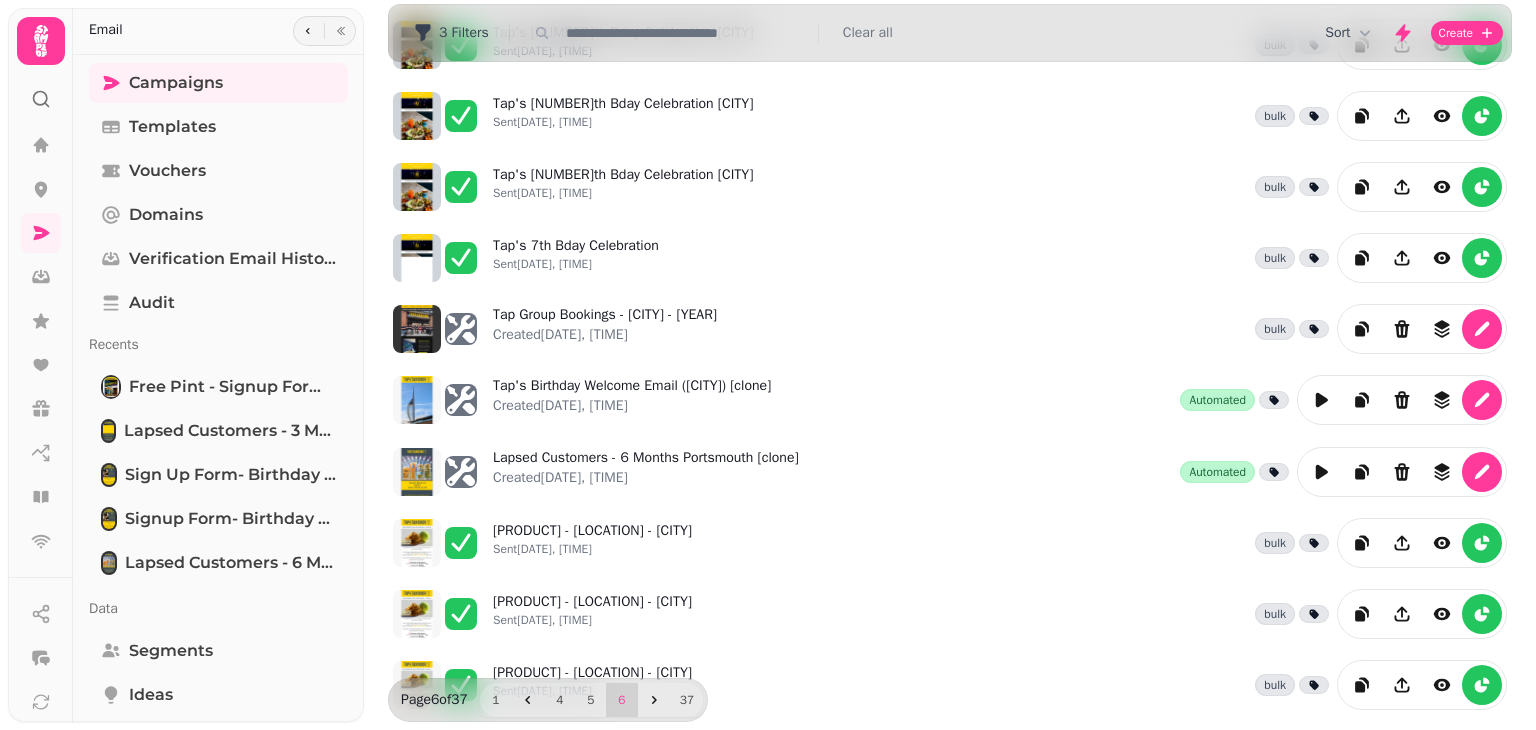 scroll, scrollTop: 491, scrollLeft: 0, axis: vertical 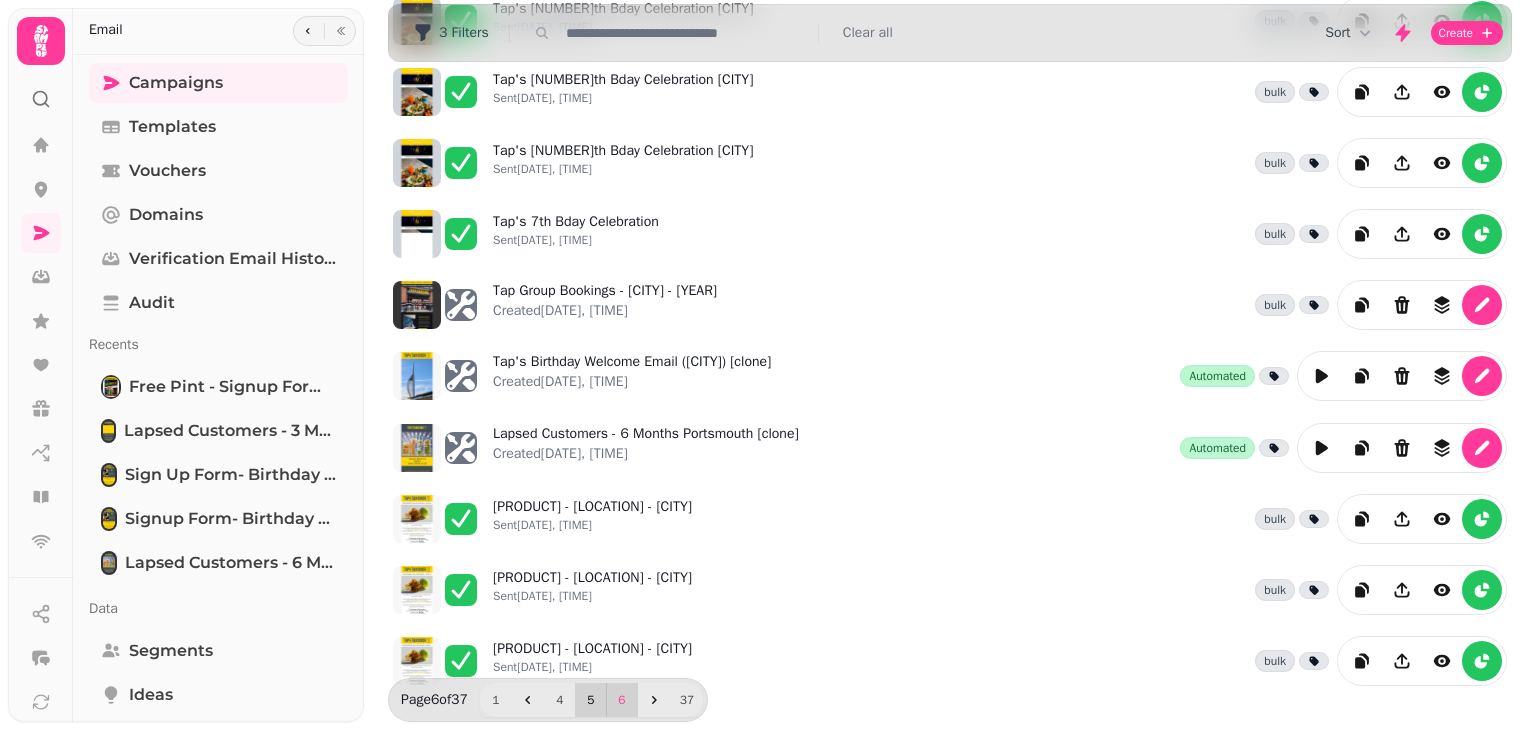 click on "5" at bounding box center [591, 700] 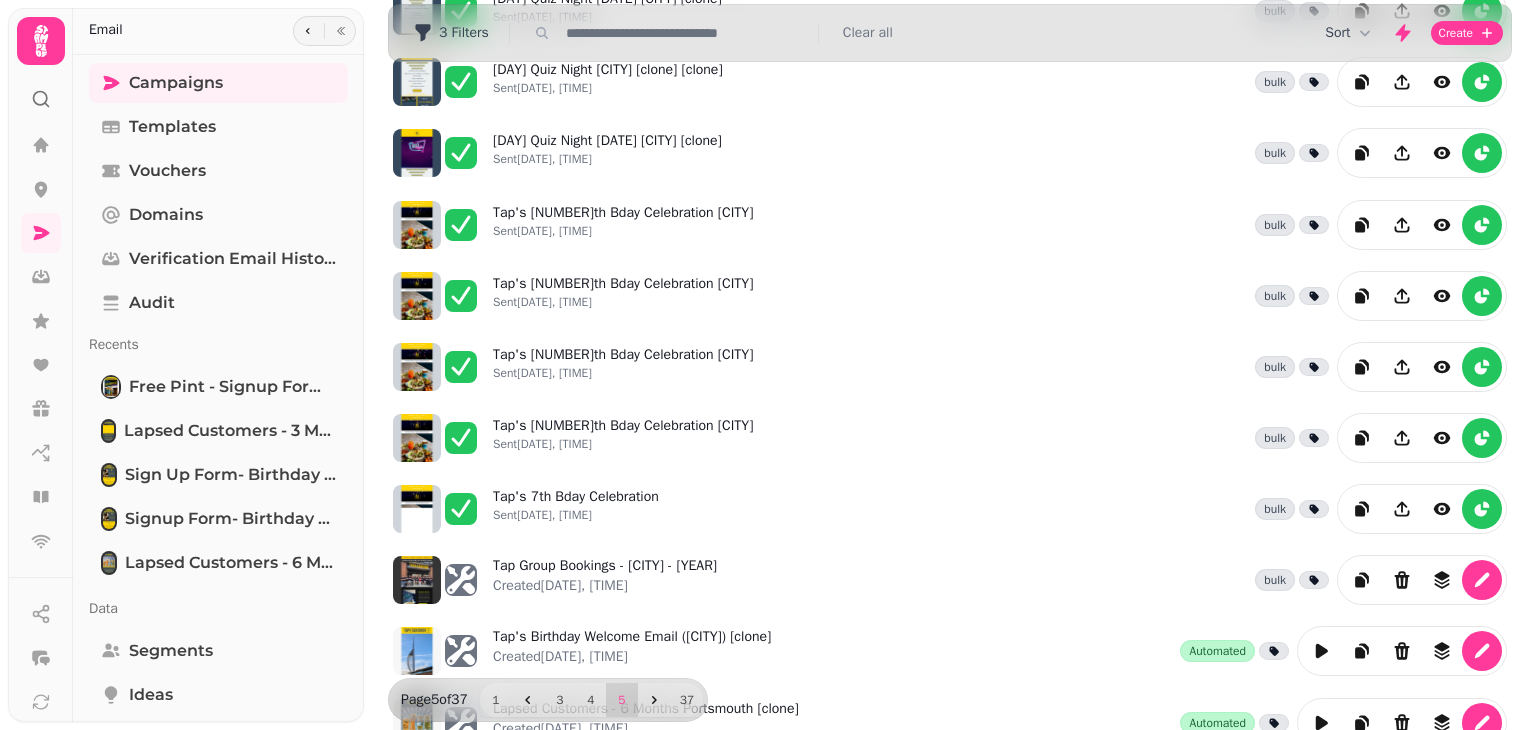 scroll, scrollTop: 491, scrollLeft: 0, axis: vertical 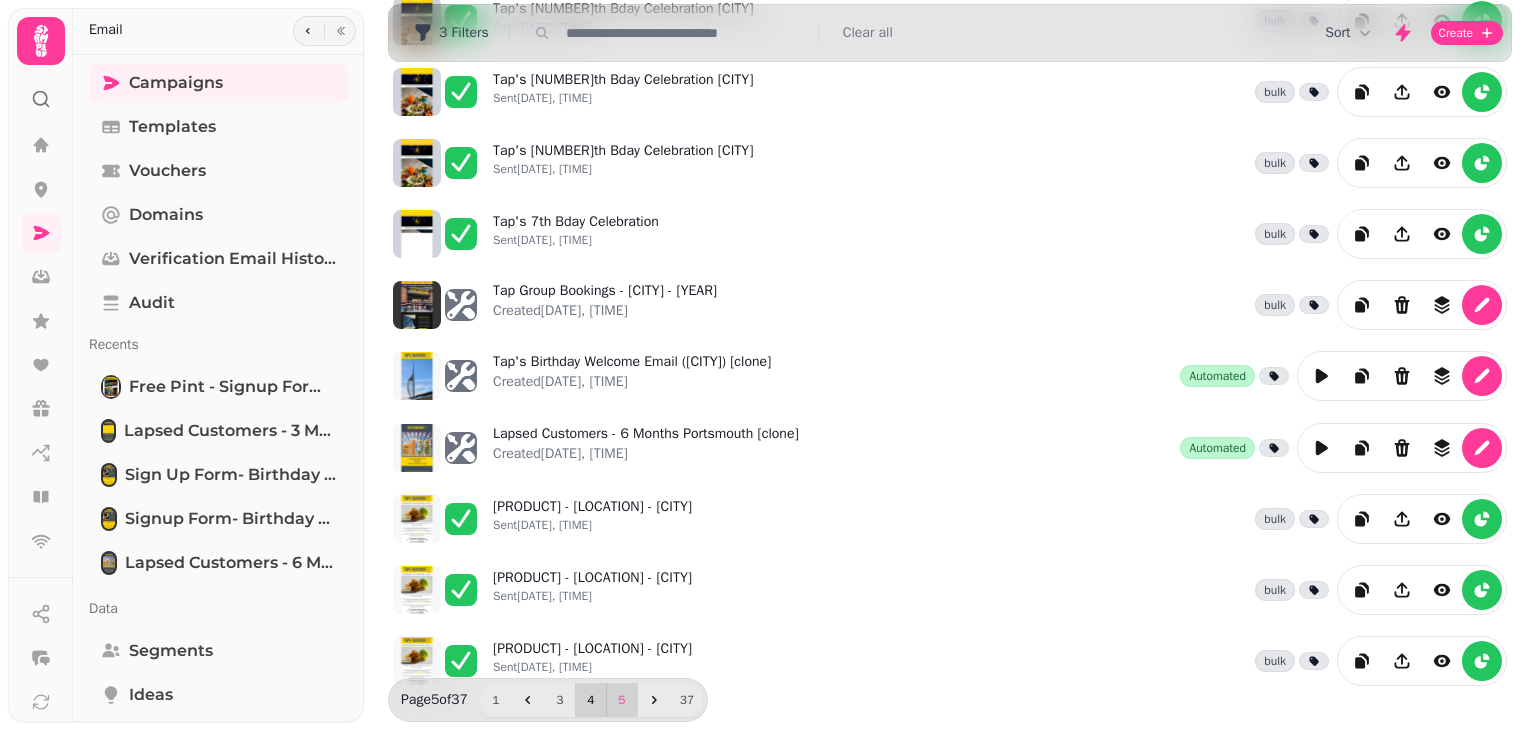 click on "4" at bounding box center (591, 700) 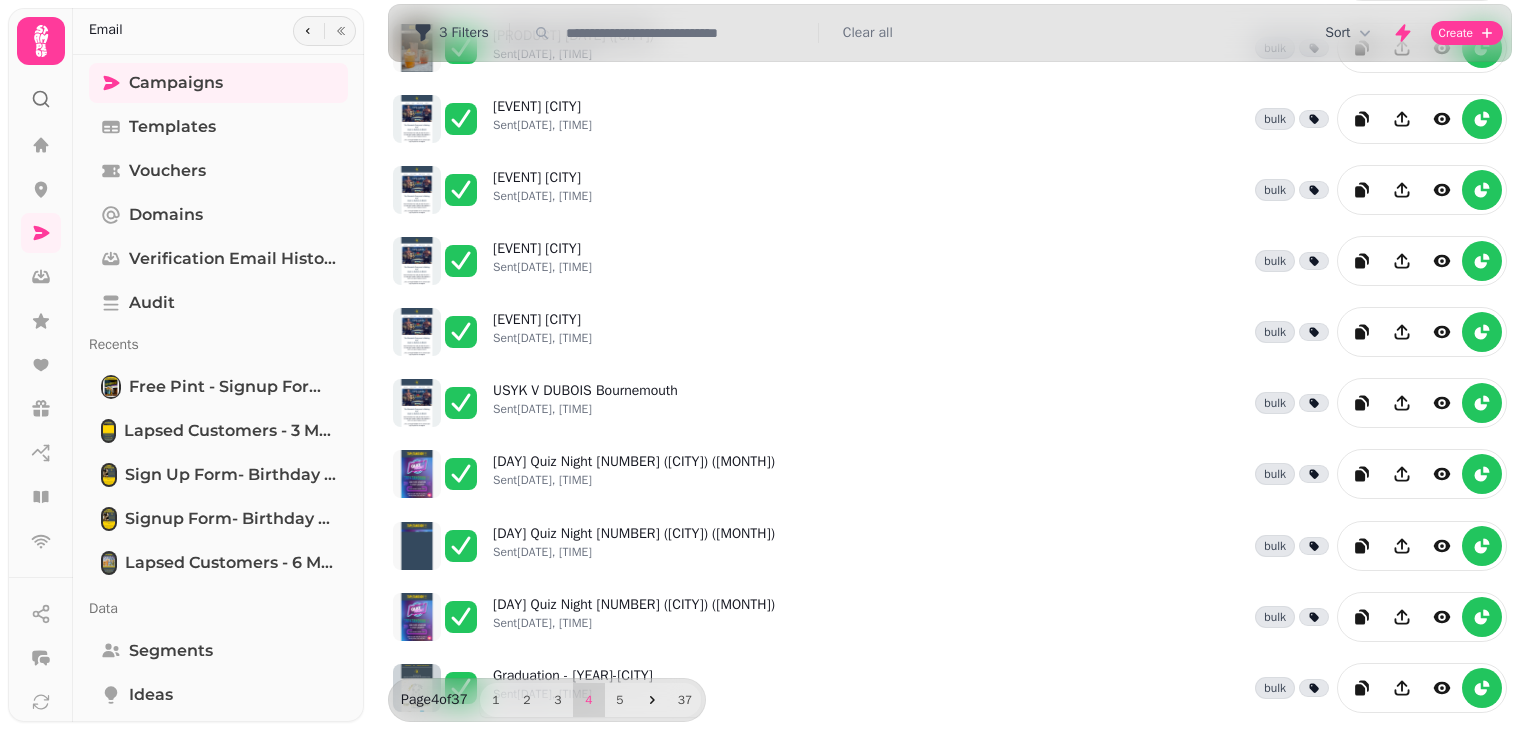 scroll, scrollTop: 491, scrollLeft: 0, axis: vertical 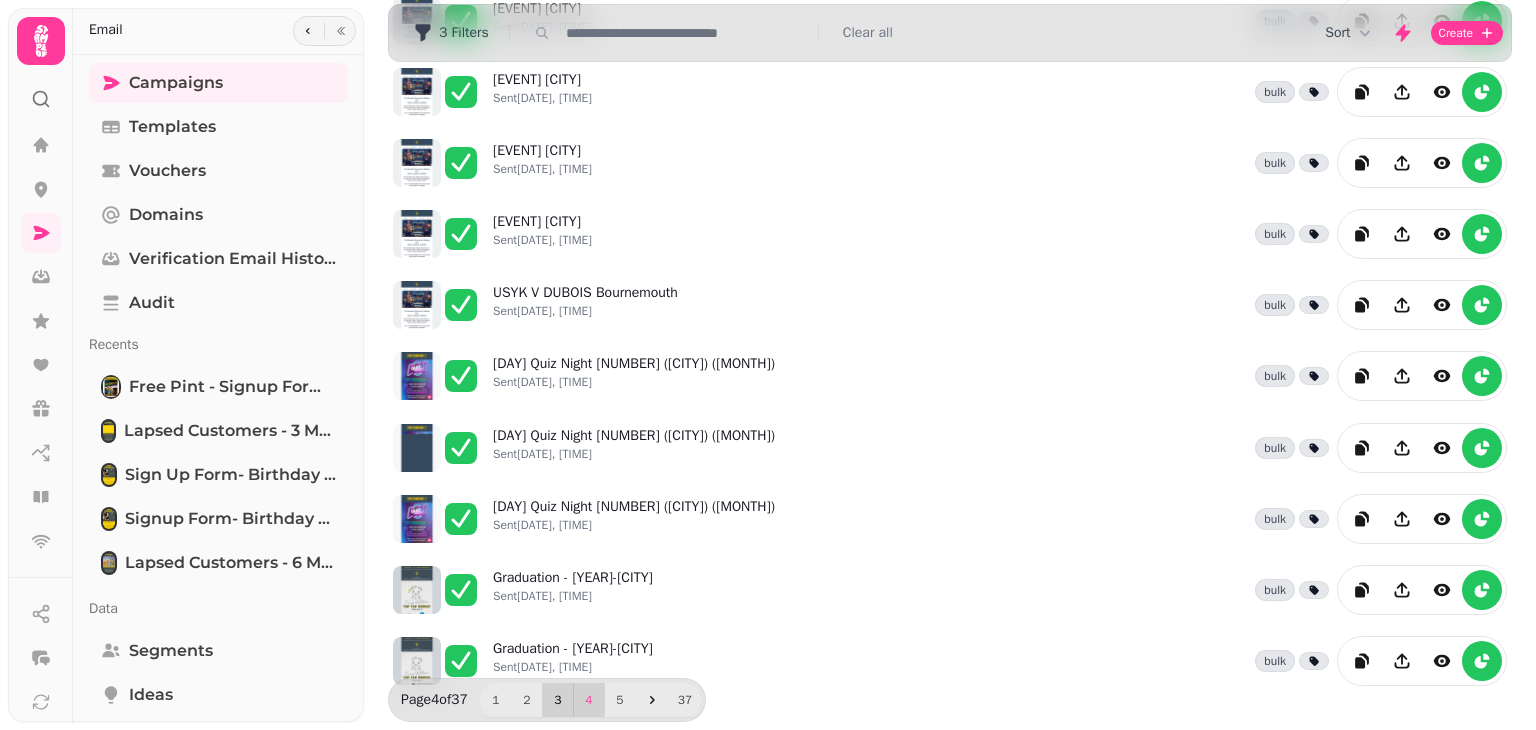 click on "3" at bounding box center [558, 700] 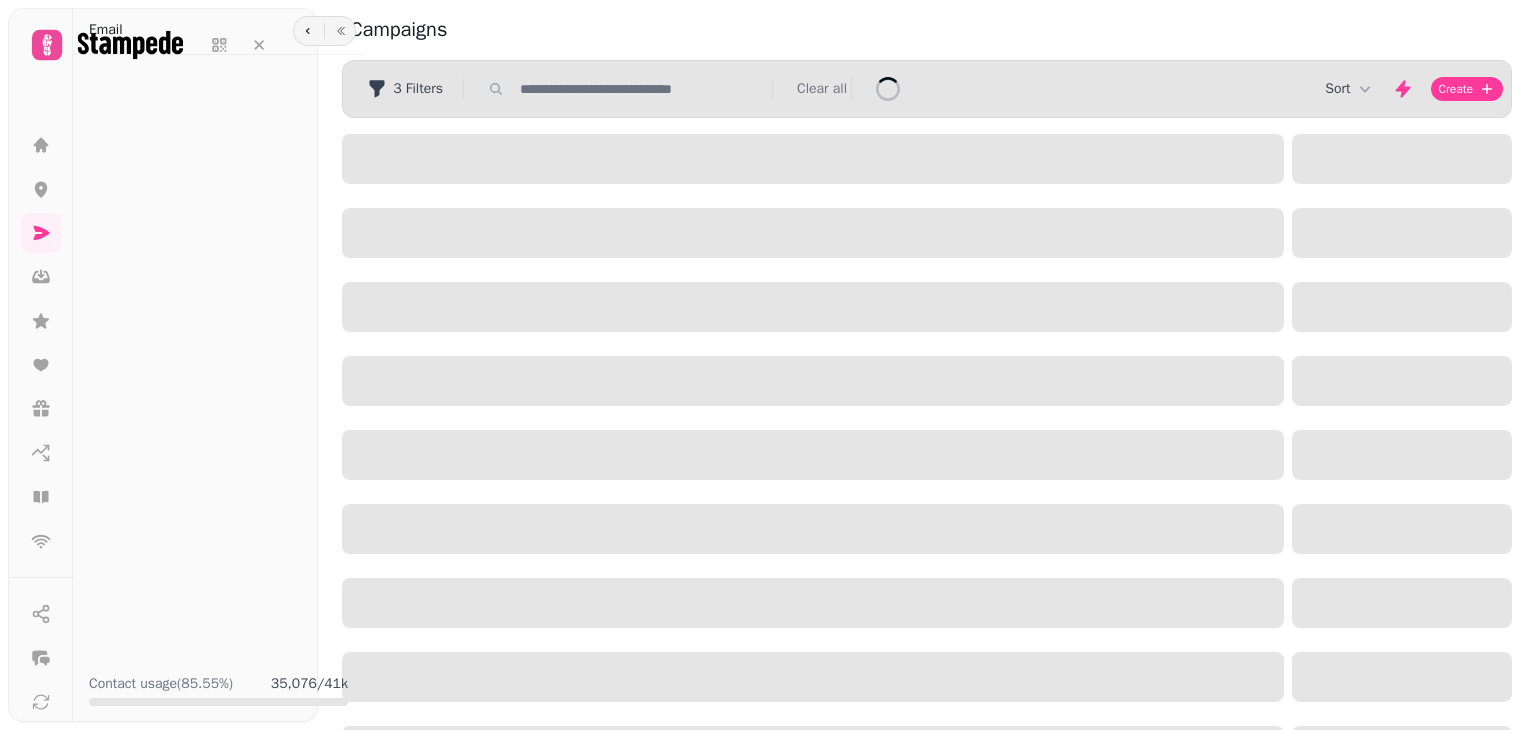 scroll, scrollTop: 0, scrollLeft: 0, axis: both 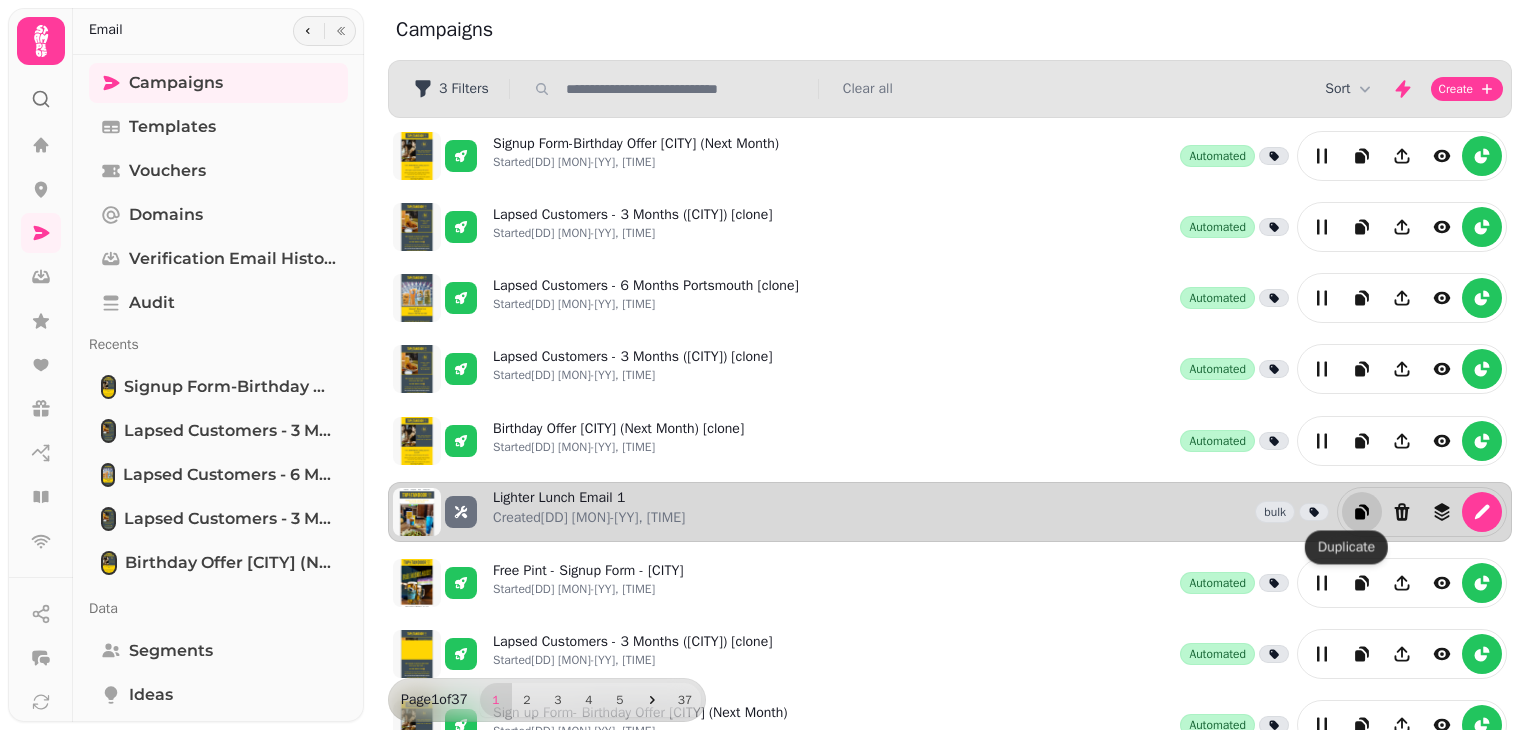 click 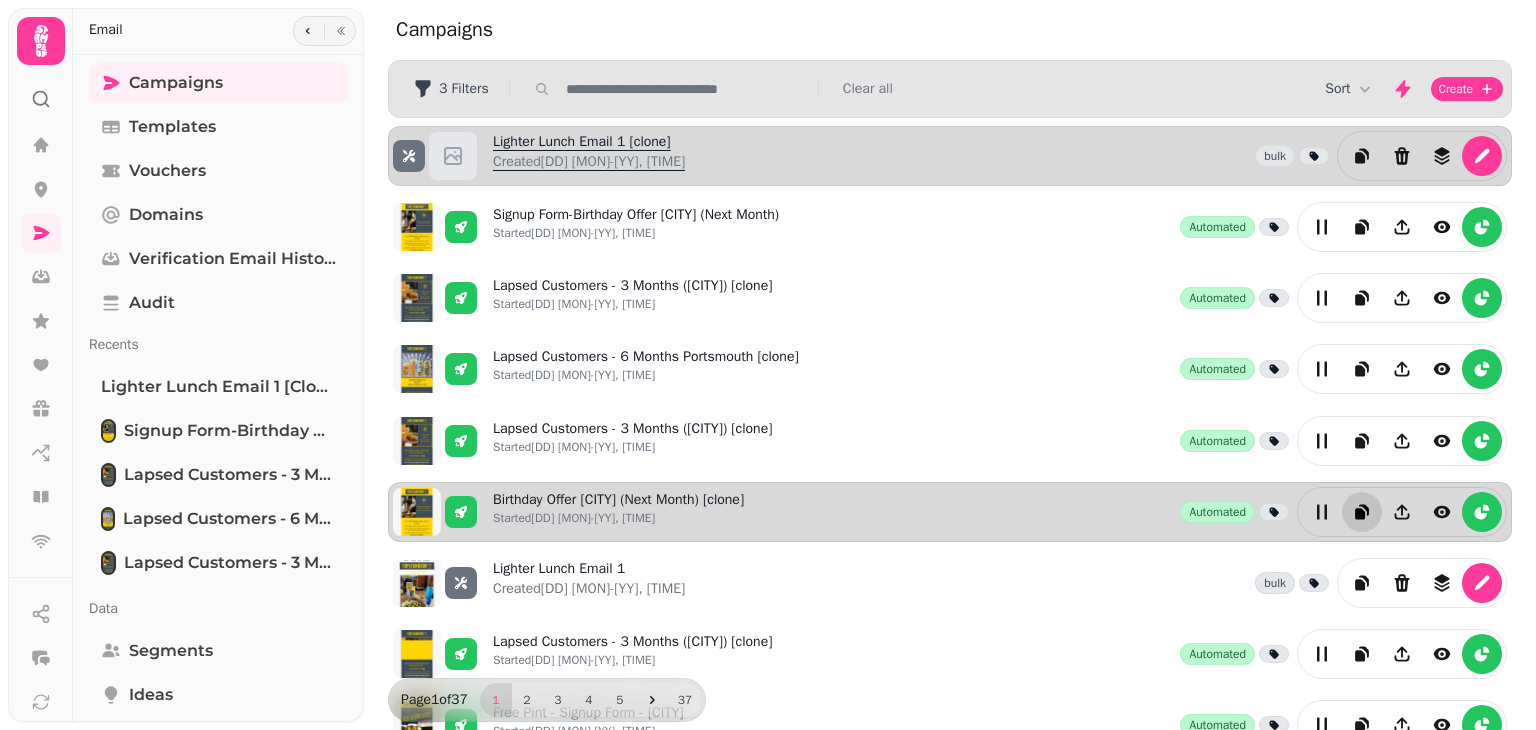 click on "Lighter Lunch Email 1 [clone] Created  4th Aug-25, 8:01 pm" at bounding box center [589, 156] 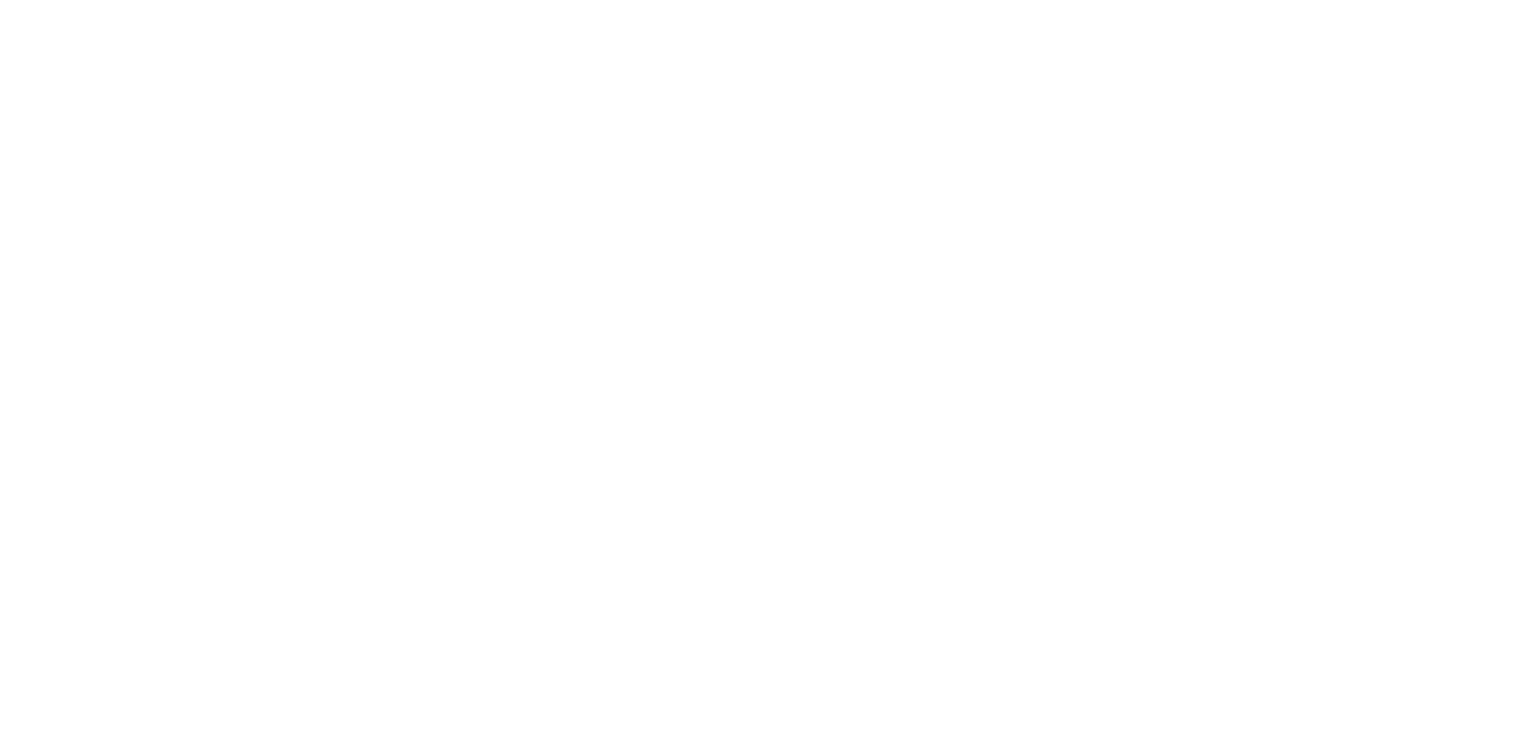 select on "**********" 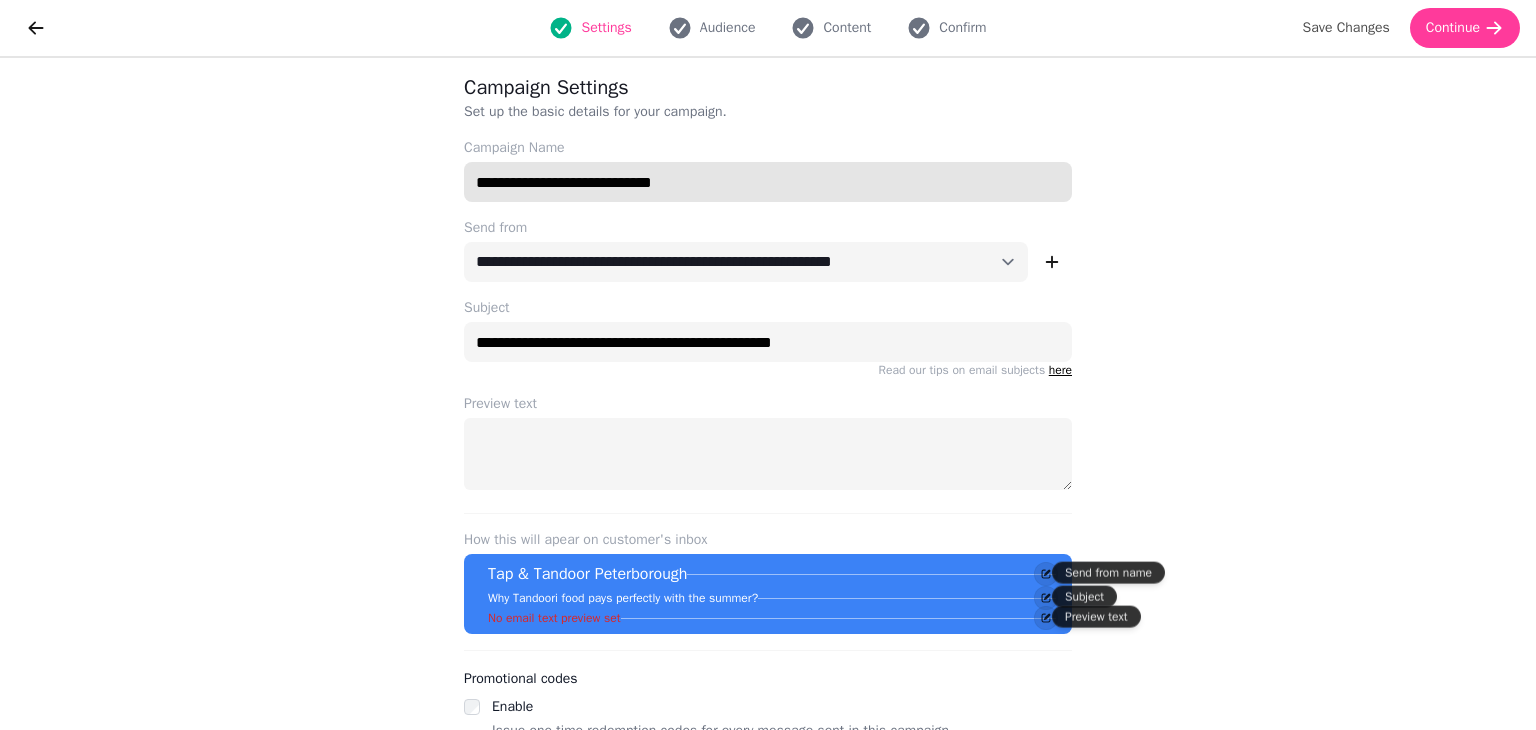 click on "**********" at bounding box center (768, 182) 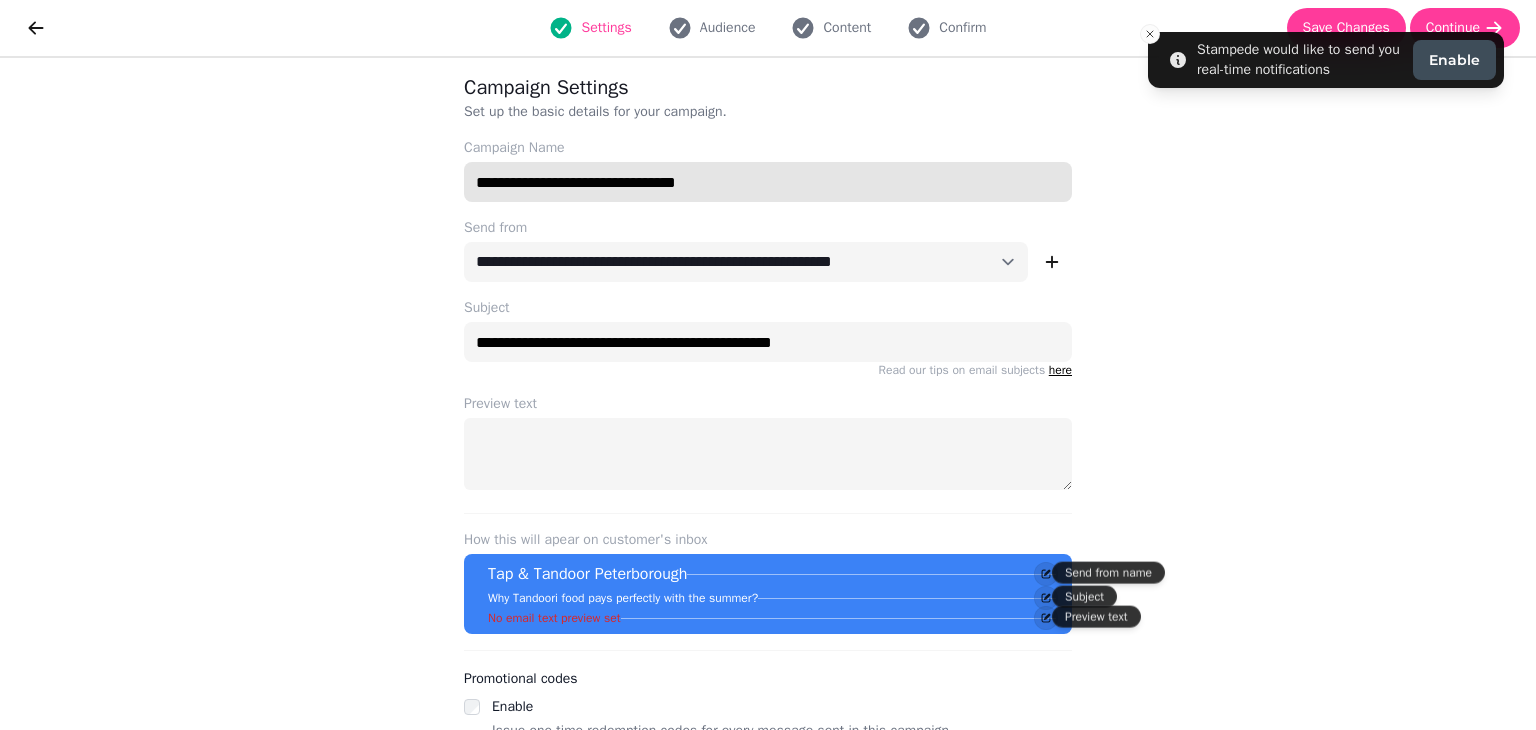 type on "**********" 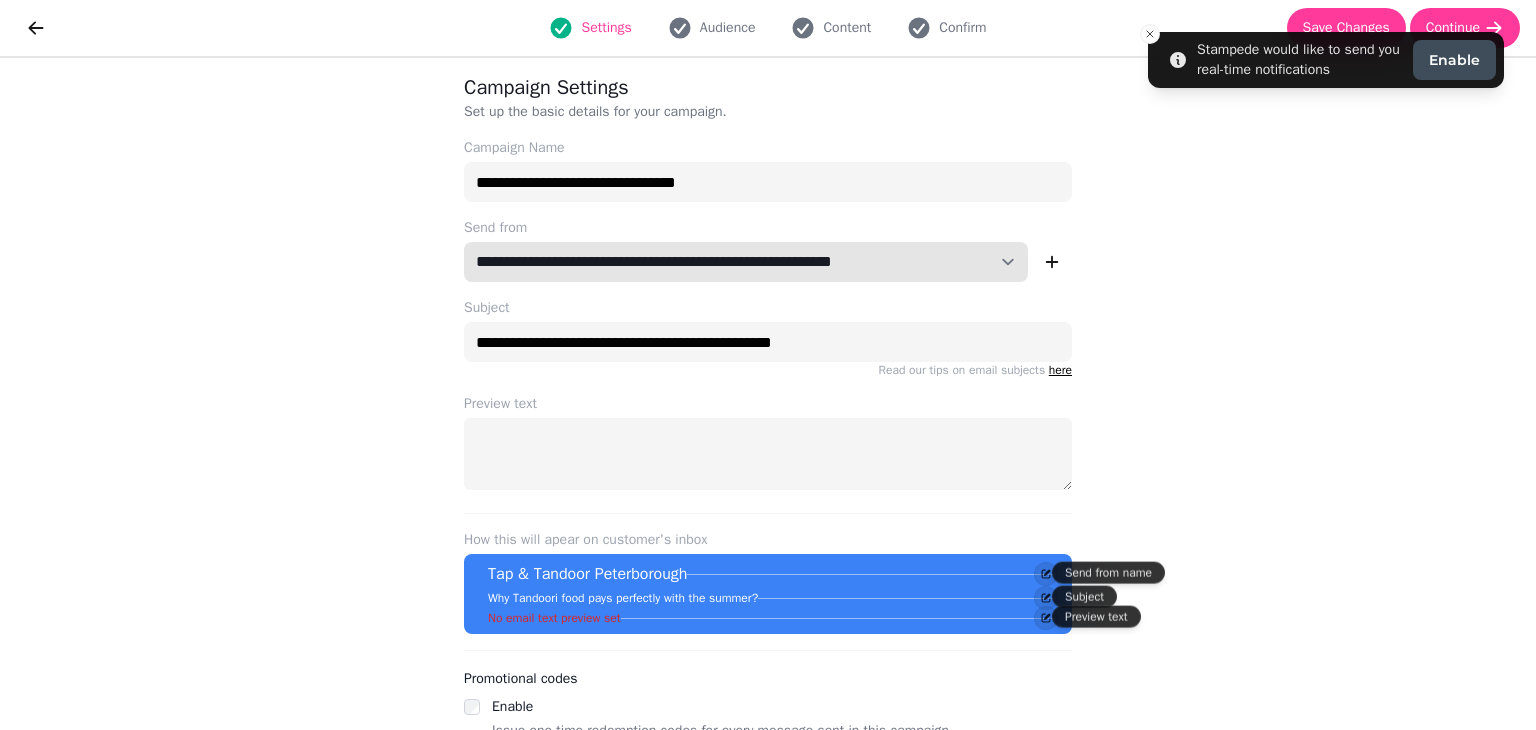 click on "**********" at bounding box center (746, 262) 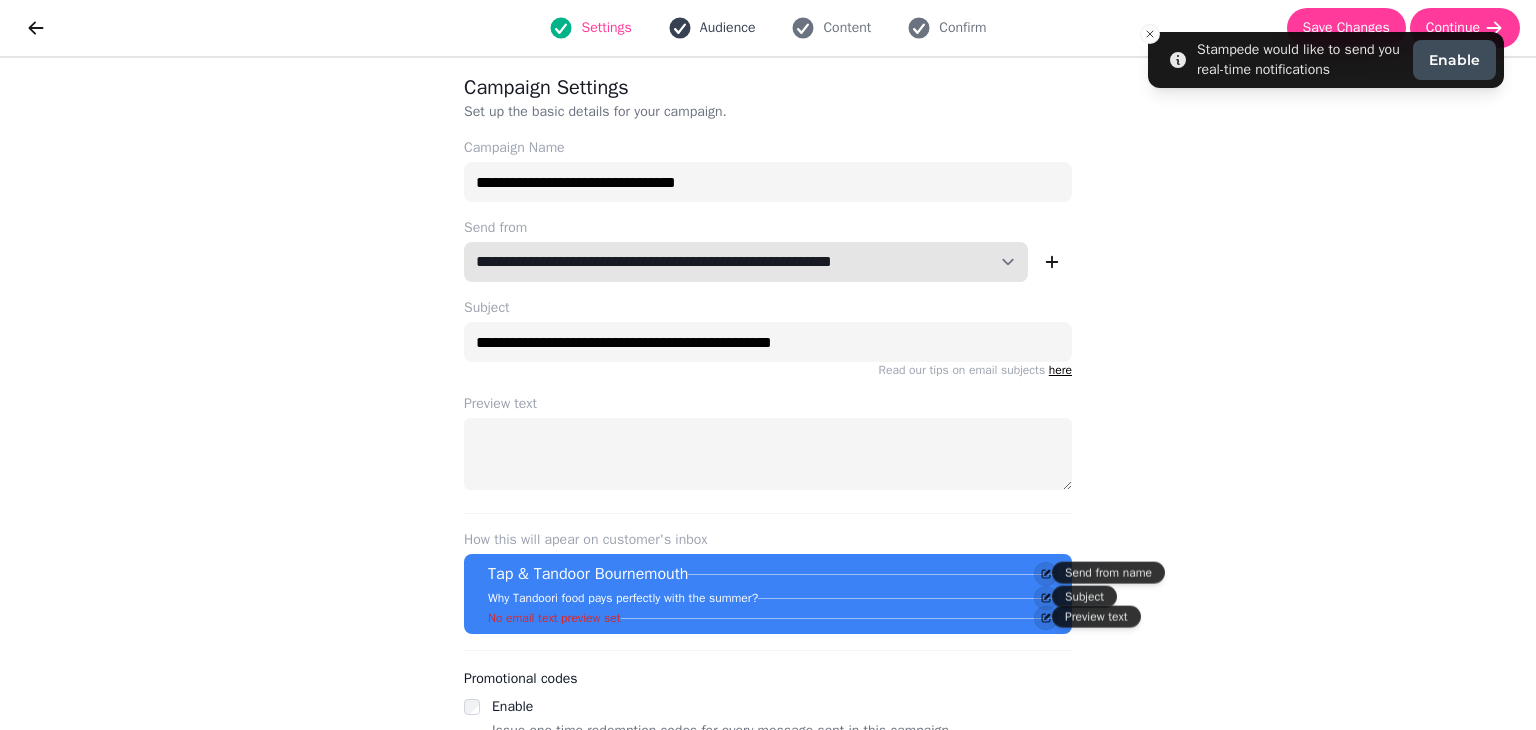 click on "Audience" at bounding box center (728, 28) 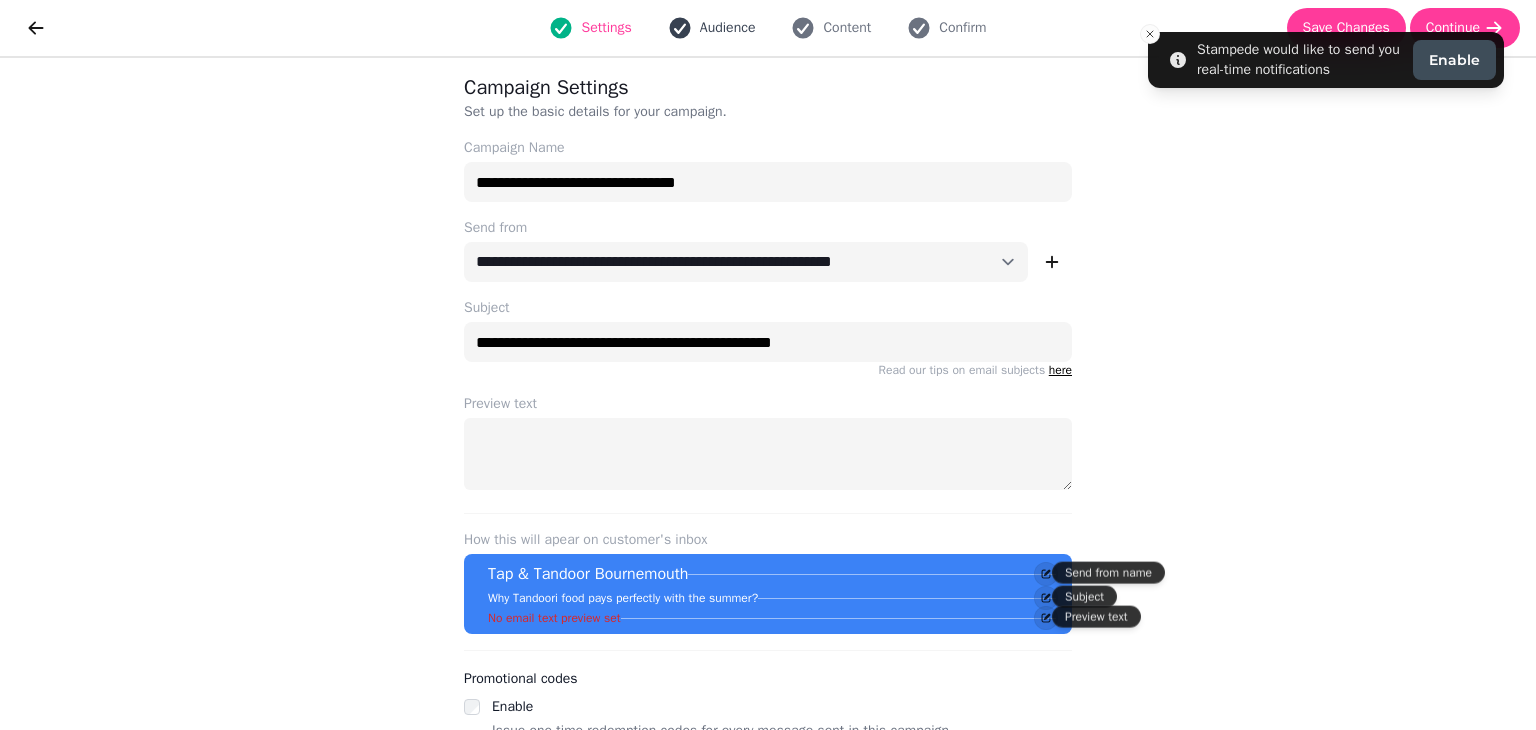 select on "**********" 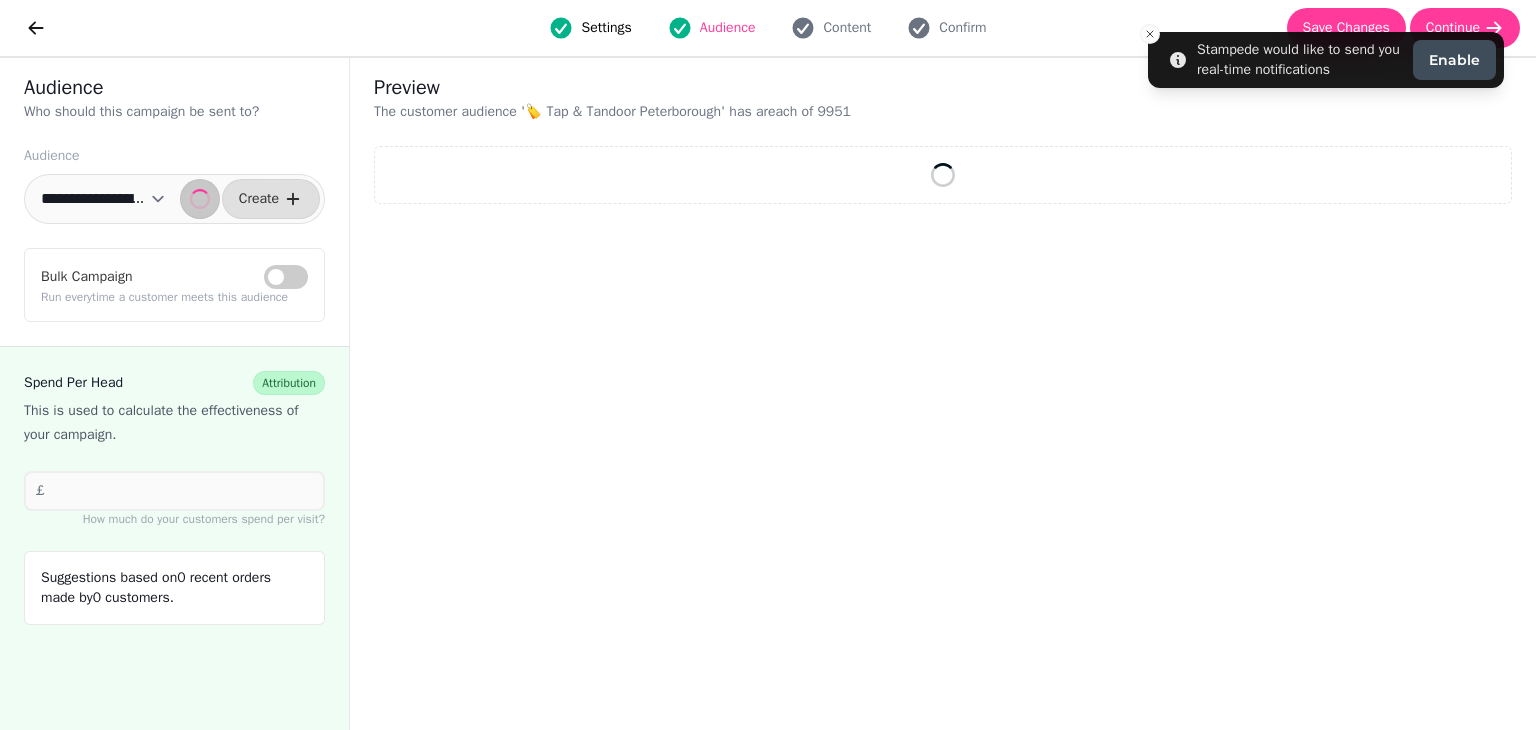 select on "**" 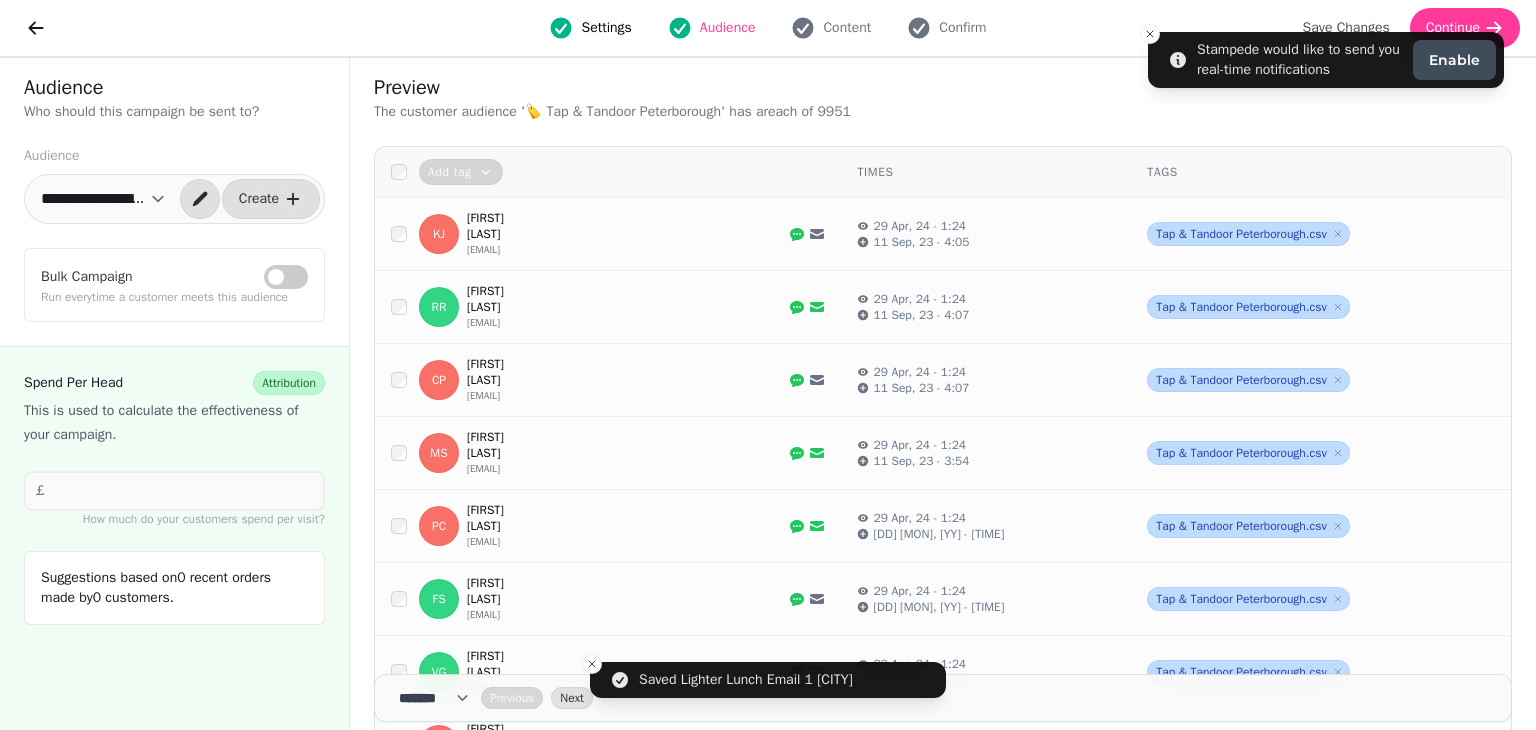 click on "**********" at bounding box center [103, 199] 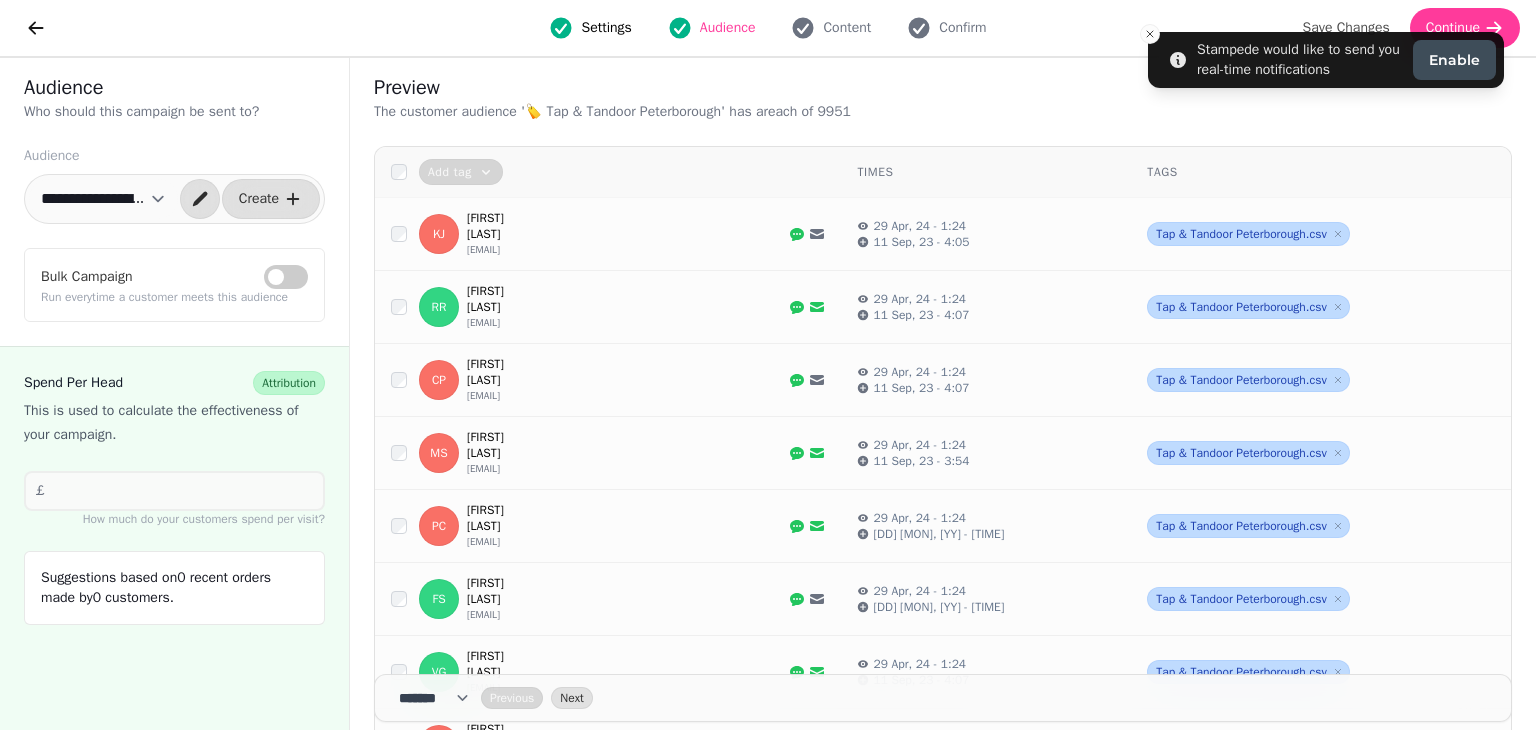 select on "**********" 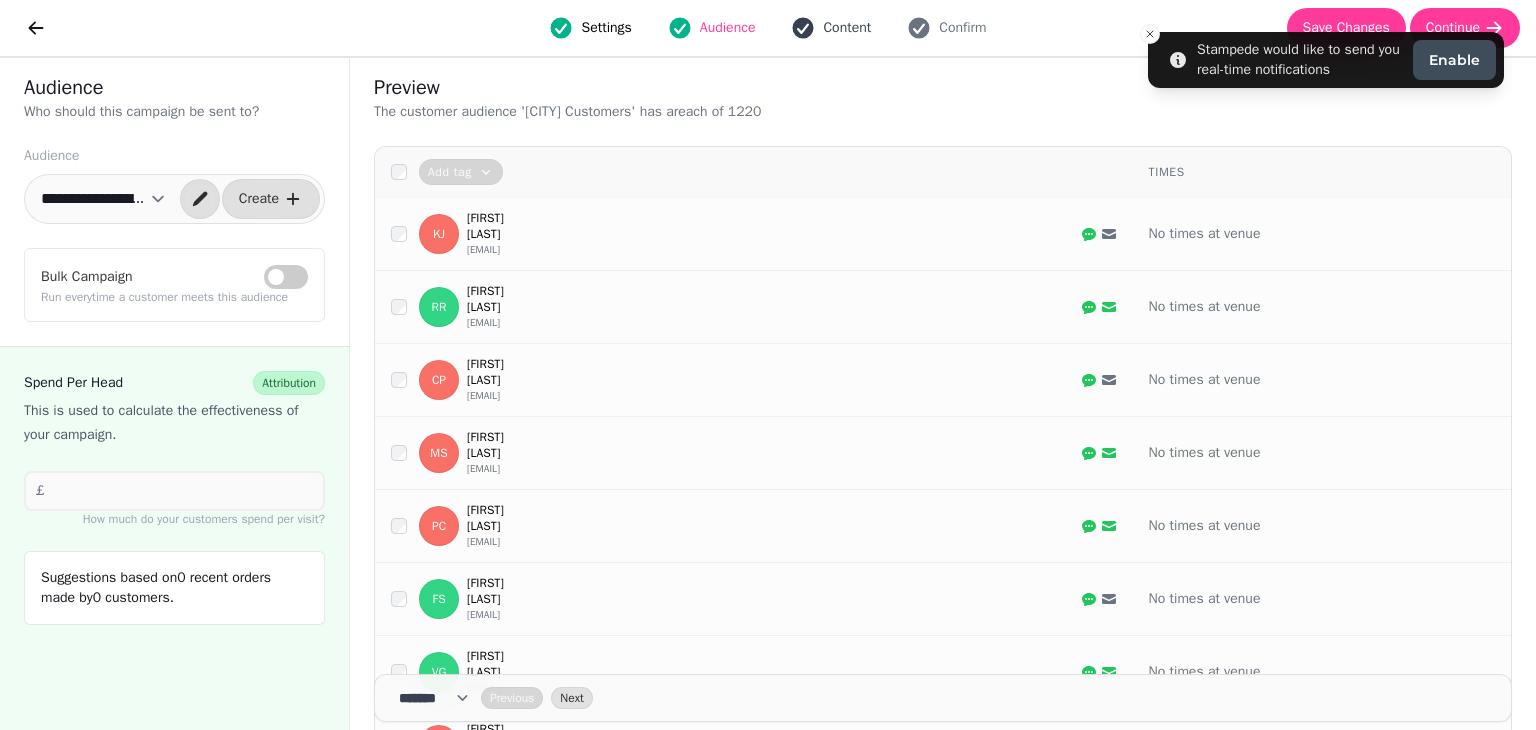 click on "Content" at bounding box center [847, 28] 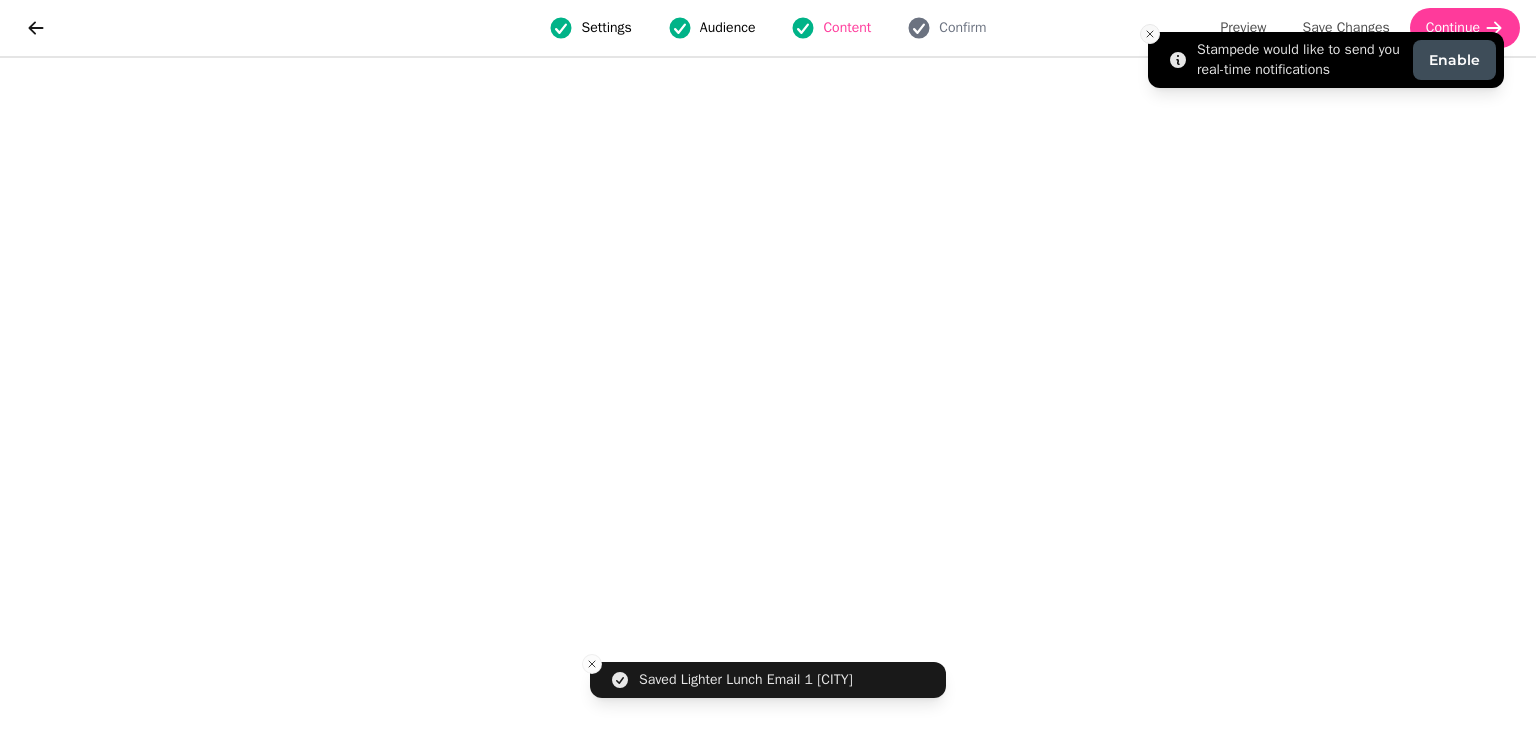 click on "Stampede would like to send you real-time notifications Enable Saved Lighter Lunch Email 1 BOURNEMOUTH Settings Audience Content Confirm Preview Save Changes Continue" at bounding box center (768, 365) 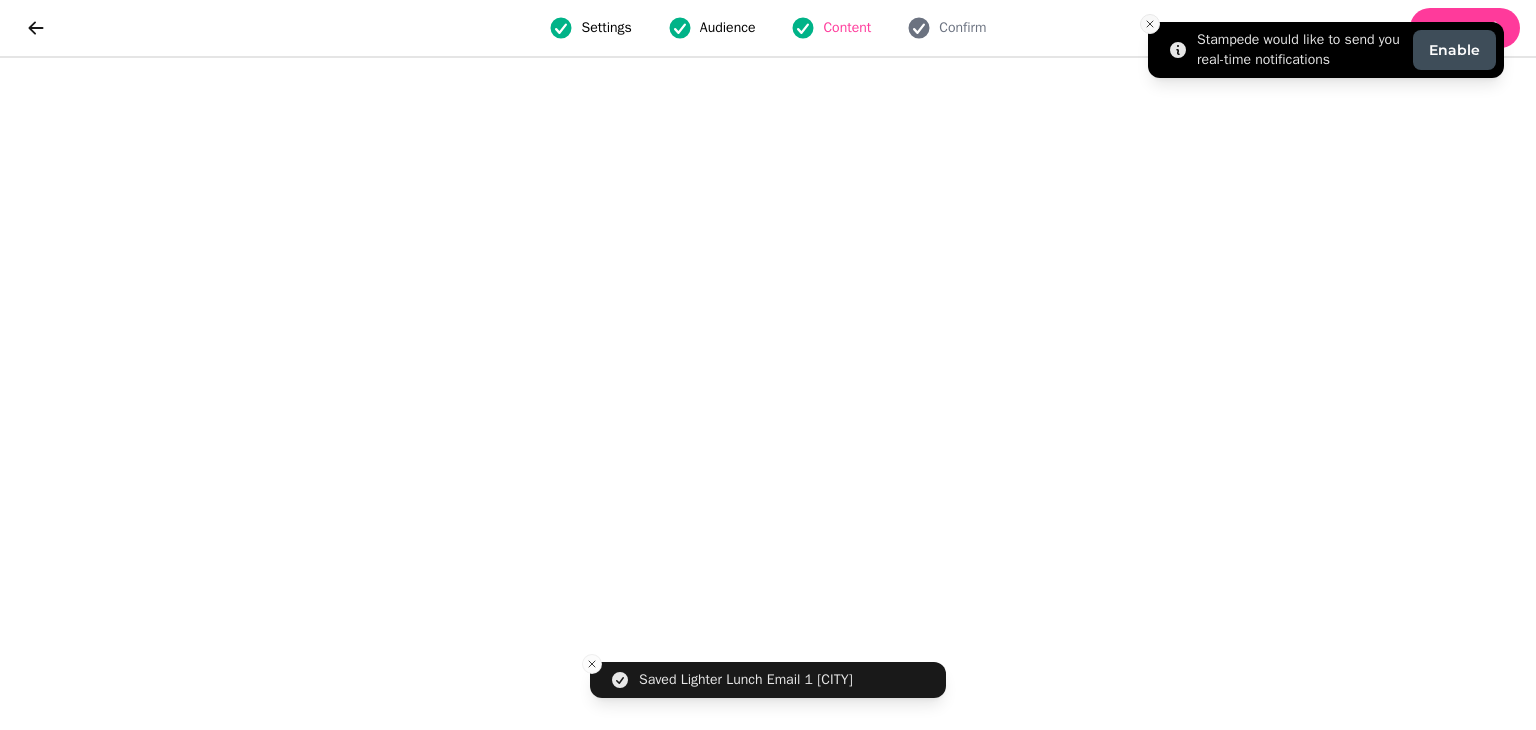 click 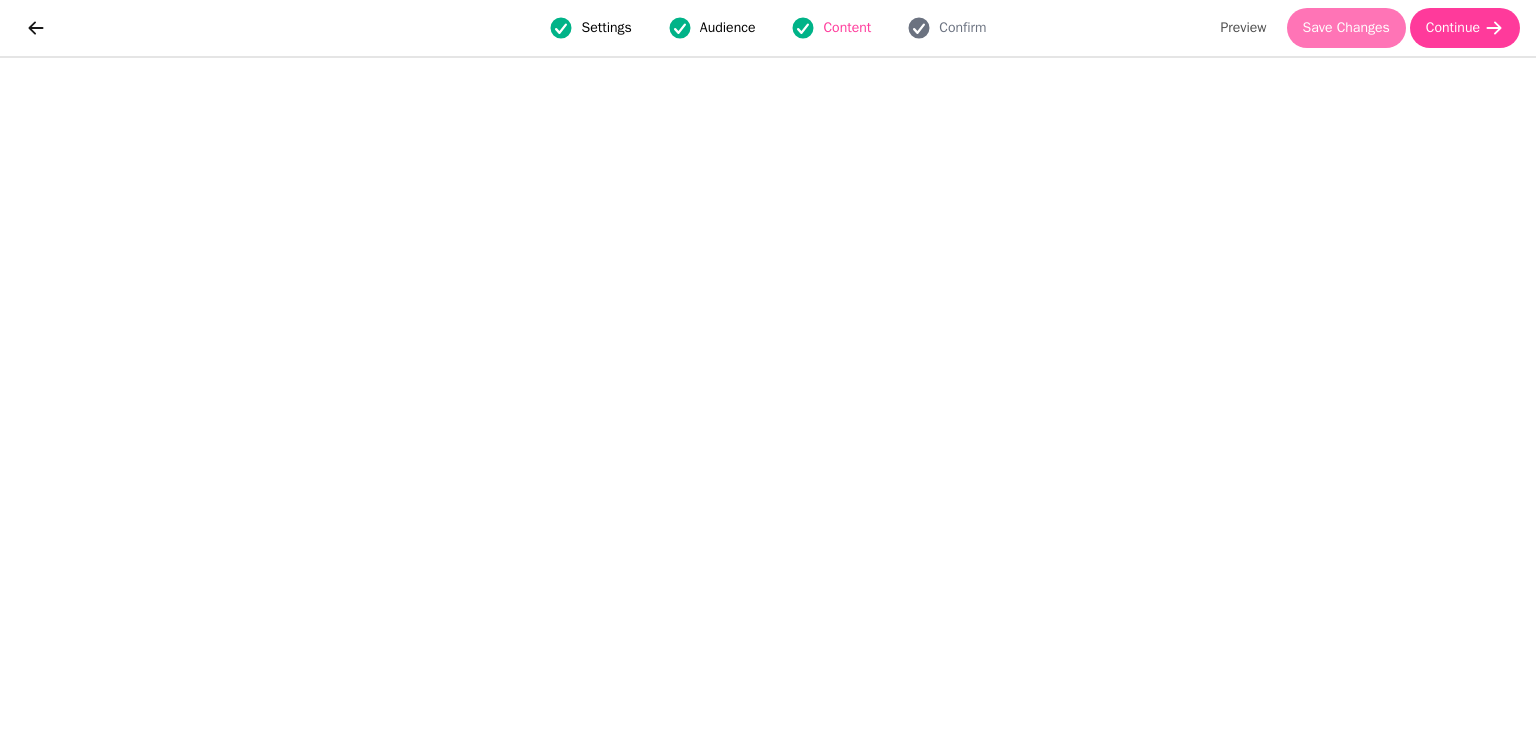 click on "Save Changes" at bounding box center [1346, 28] 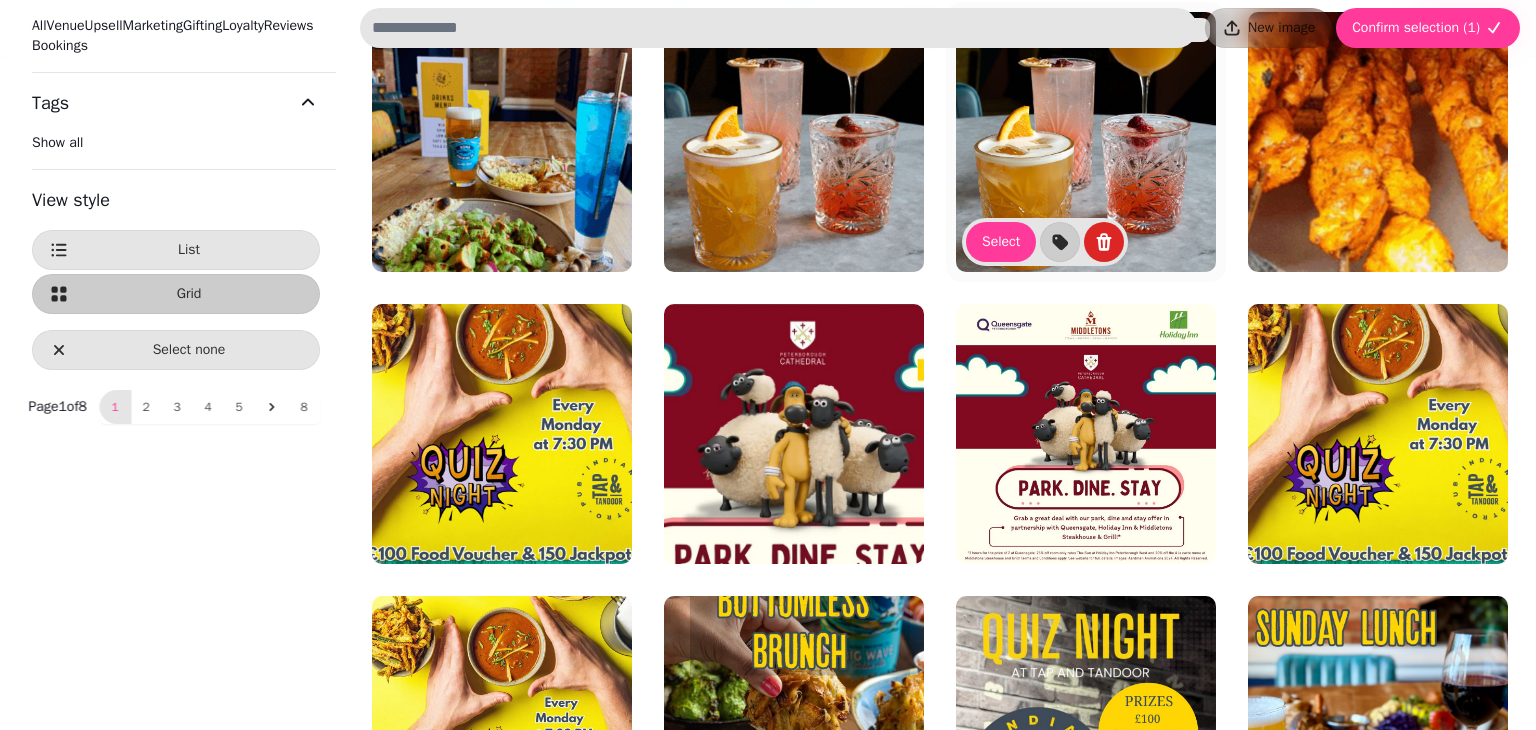 scroll, scrollTop: 0, scrollLeft: 0, axis: both 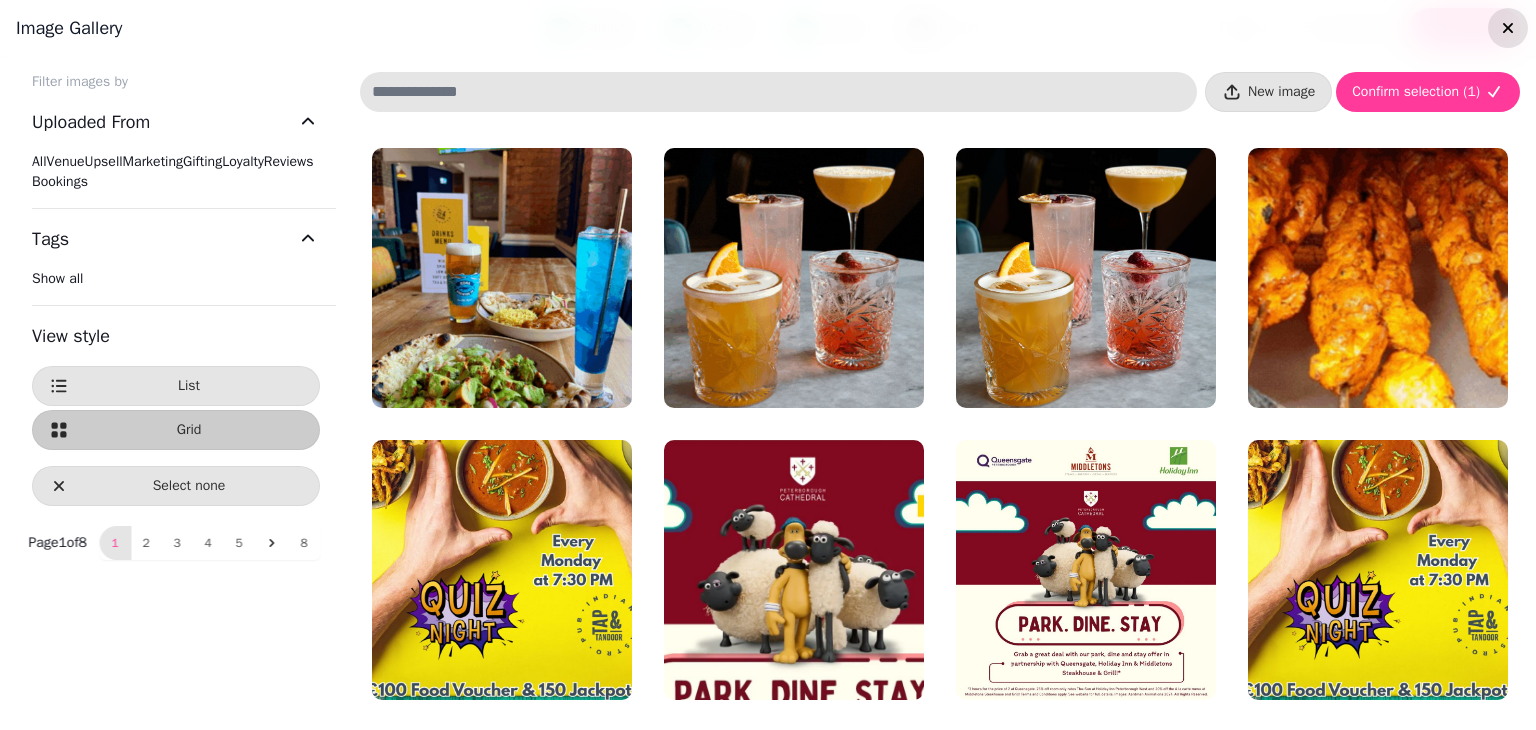 click 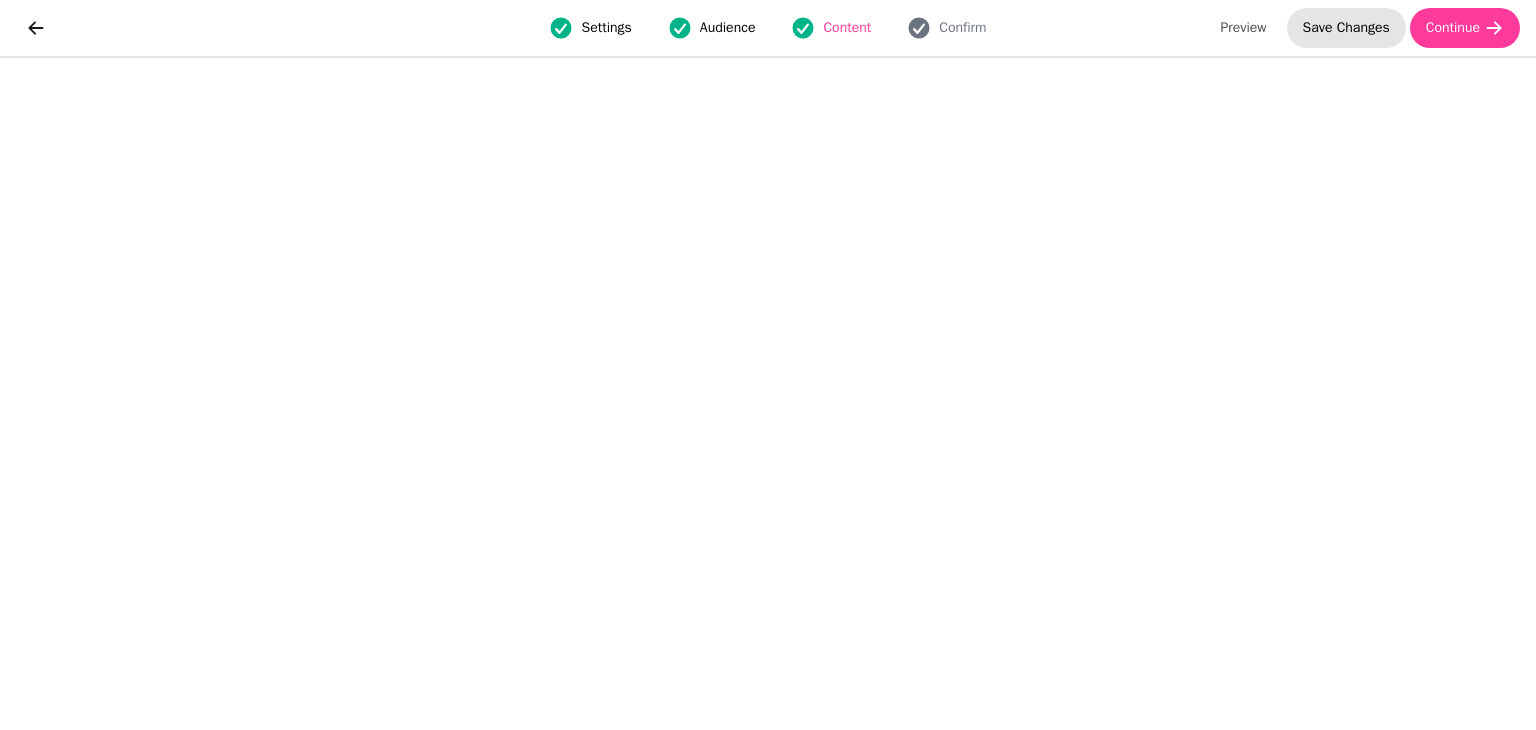 click on "Save Changes" at bounding box center [1346, 28] 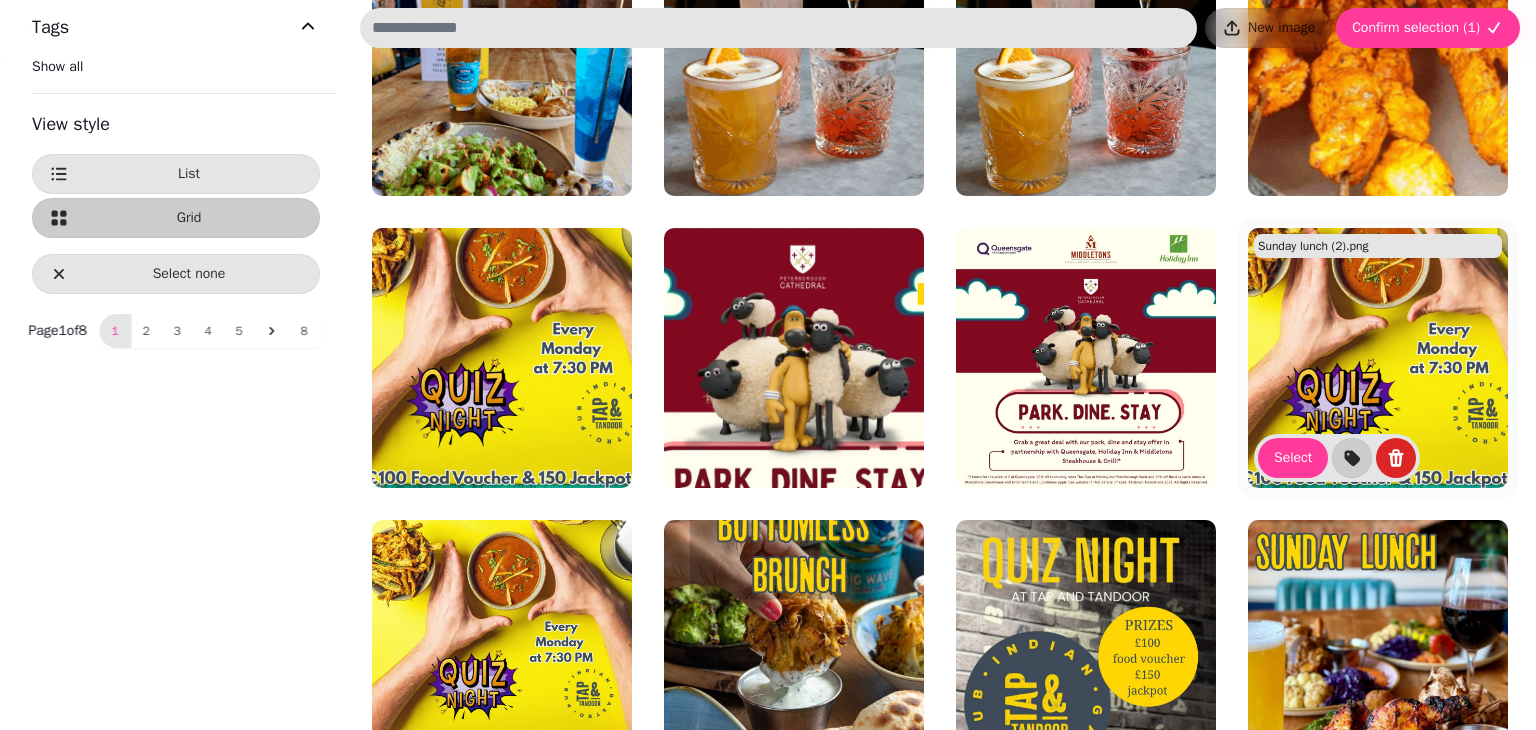scroll, scrollTop: 0, scrollLeft: 0, axis: both 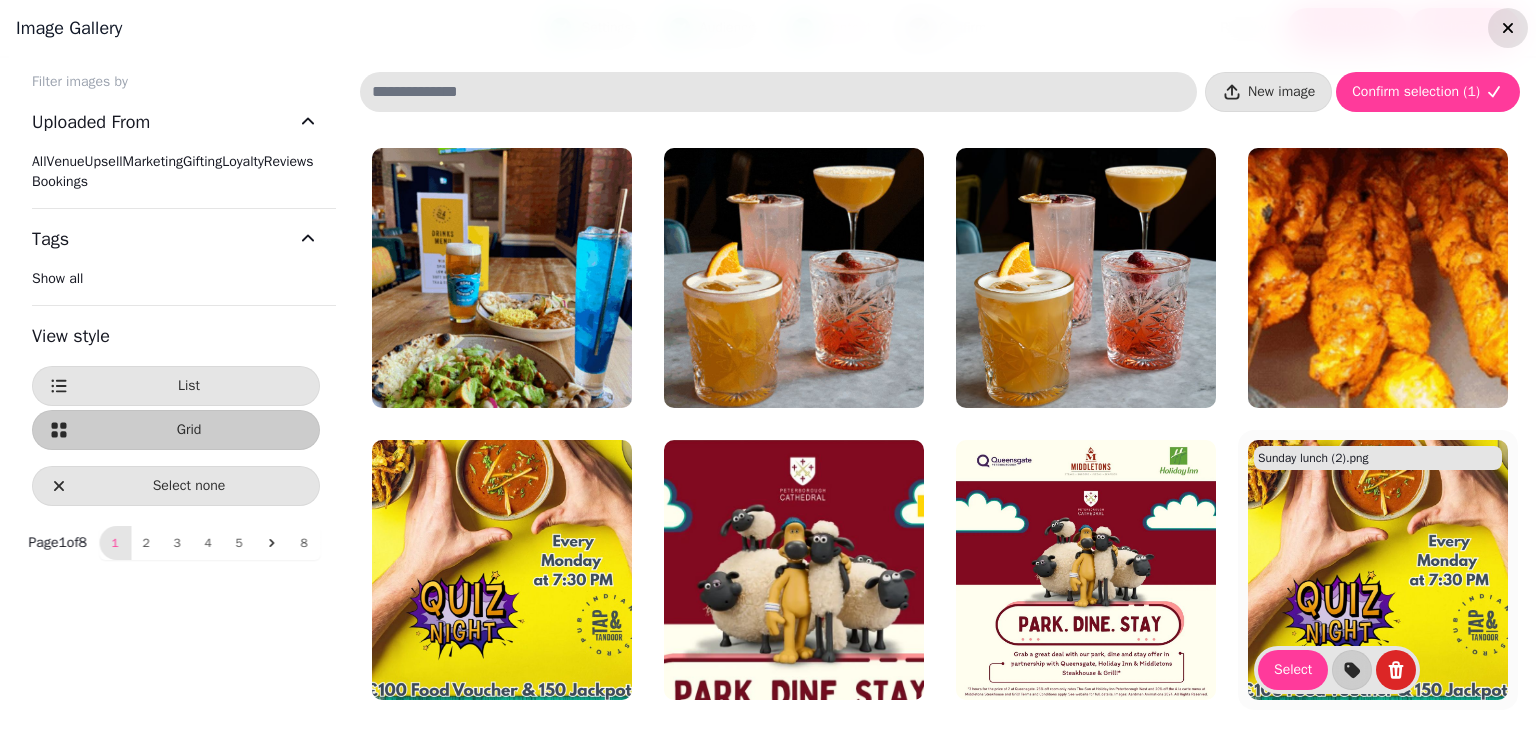 click at bounding box center [1508, 28] 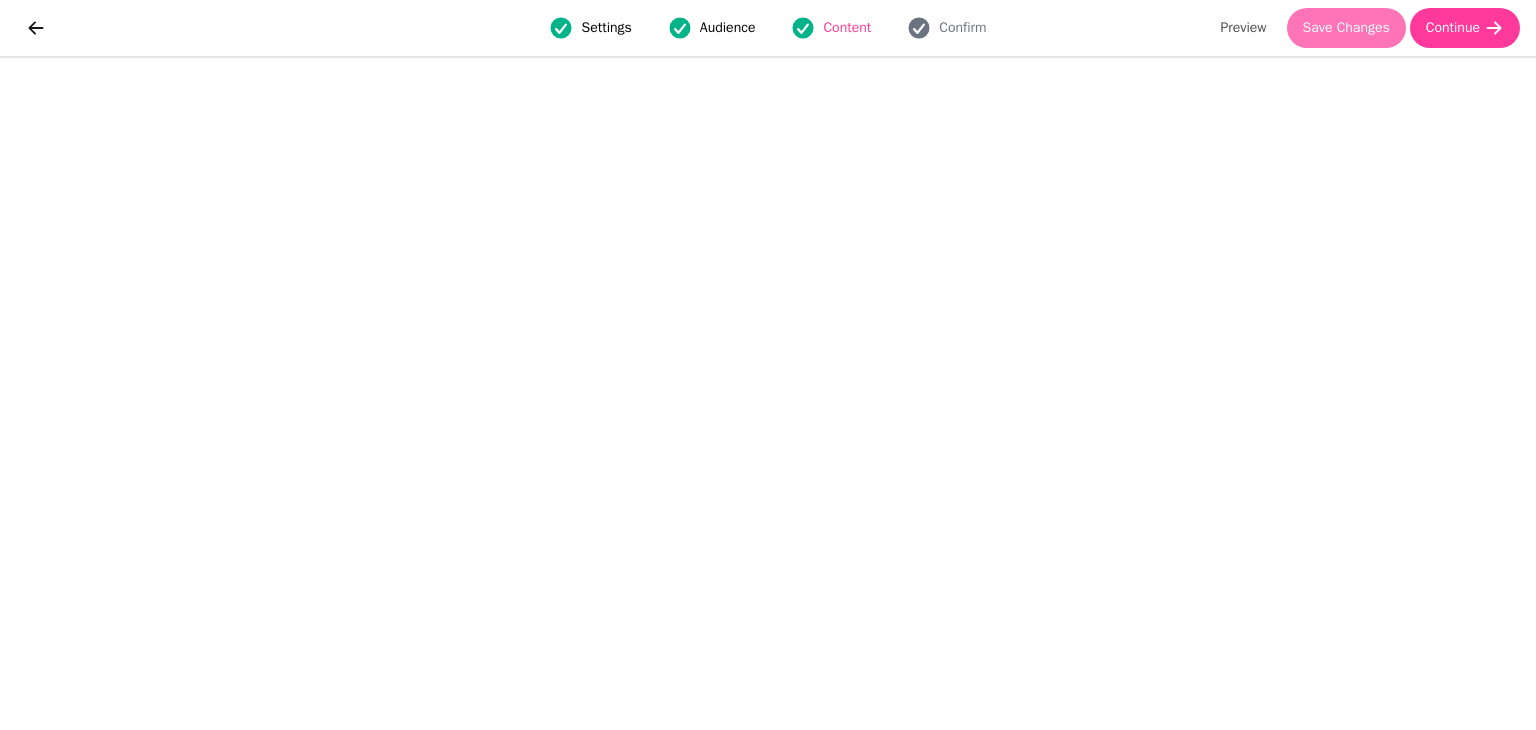 click on "Save Changes" at bounding box center (1346, 28) 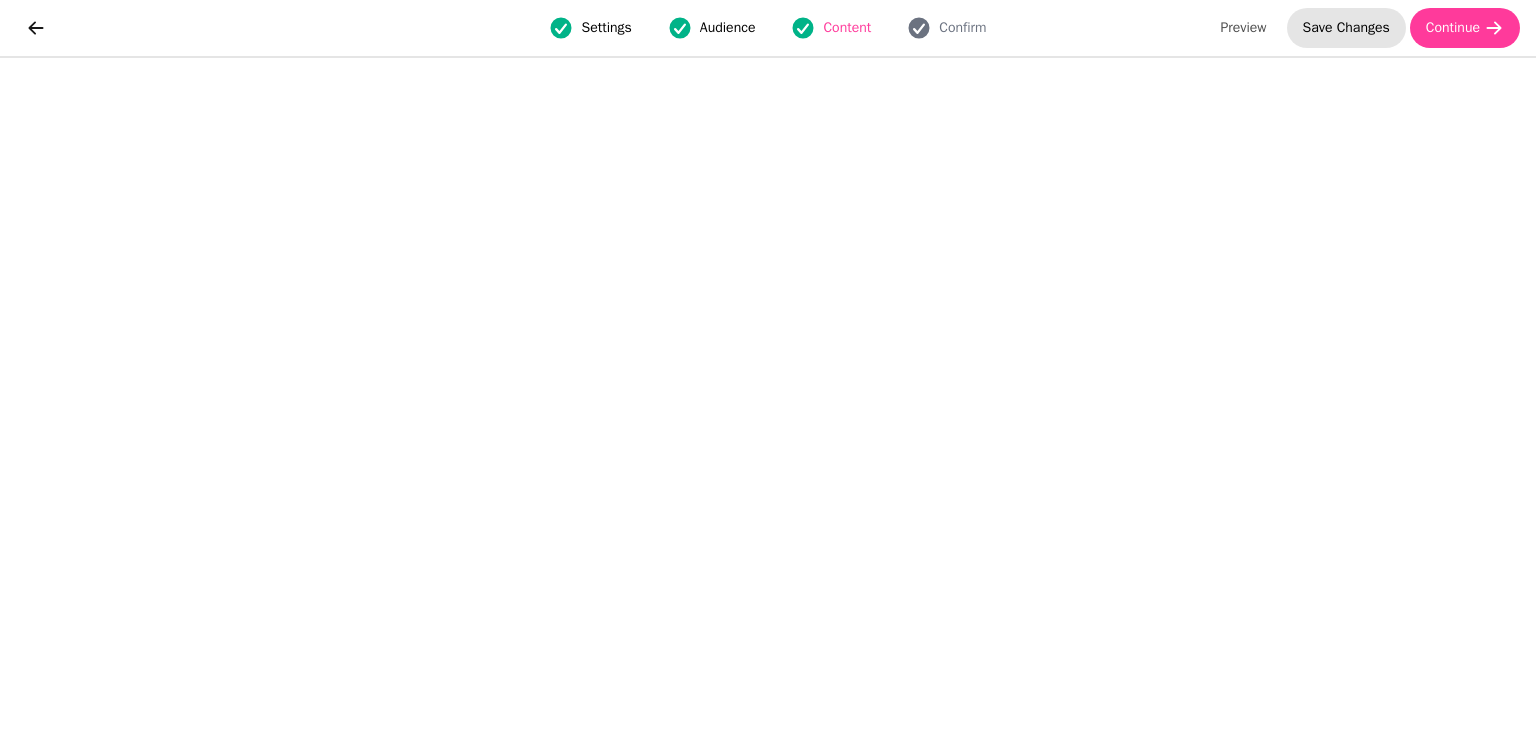click on "Save Changes" at bounding box center [1346, 28] 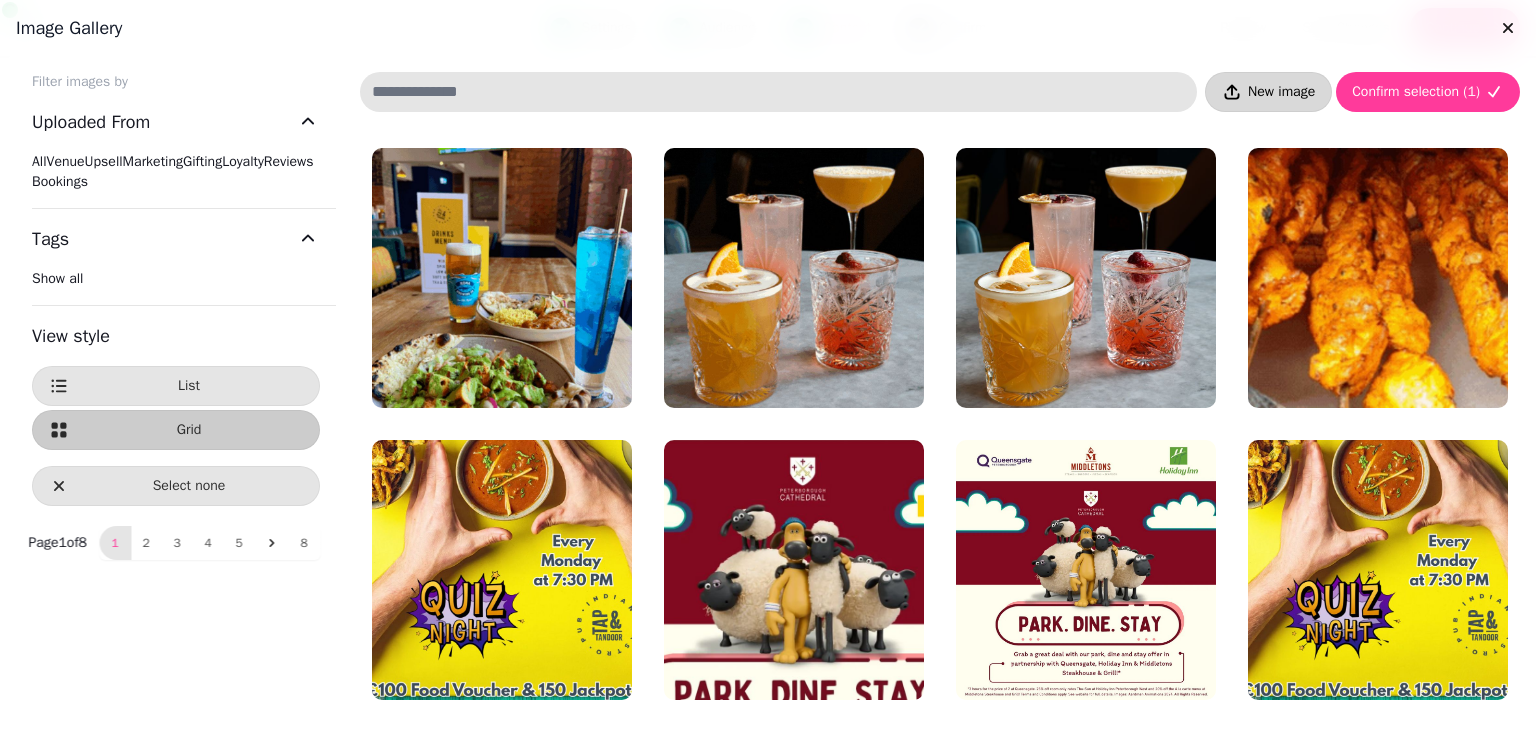 click on "New image" at bounding box center (1268, 92) 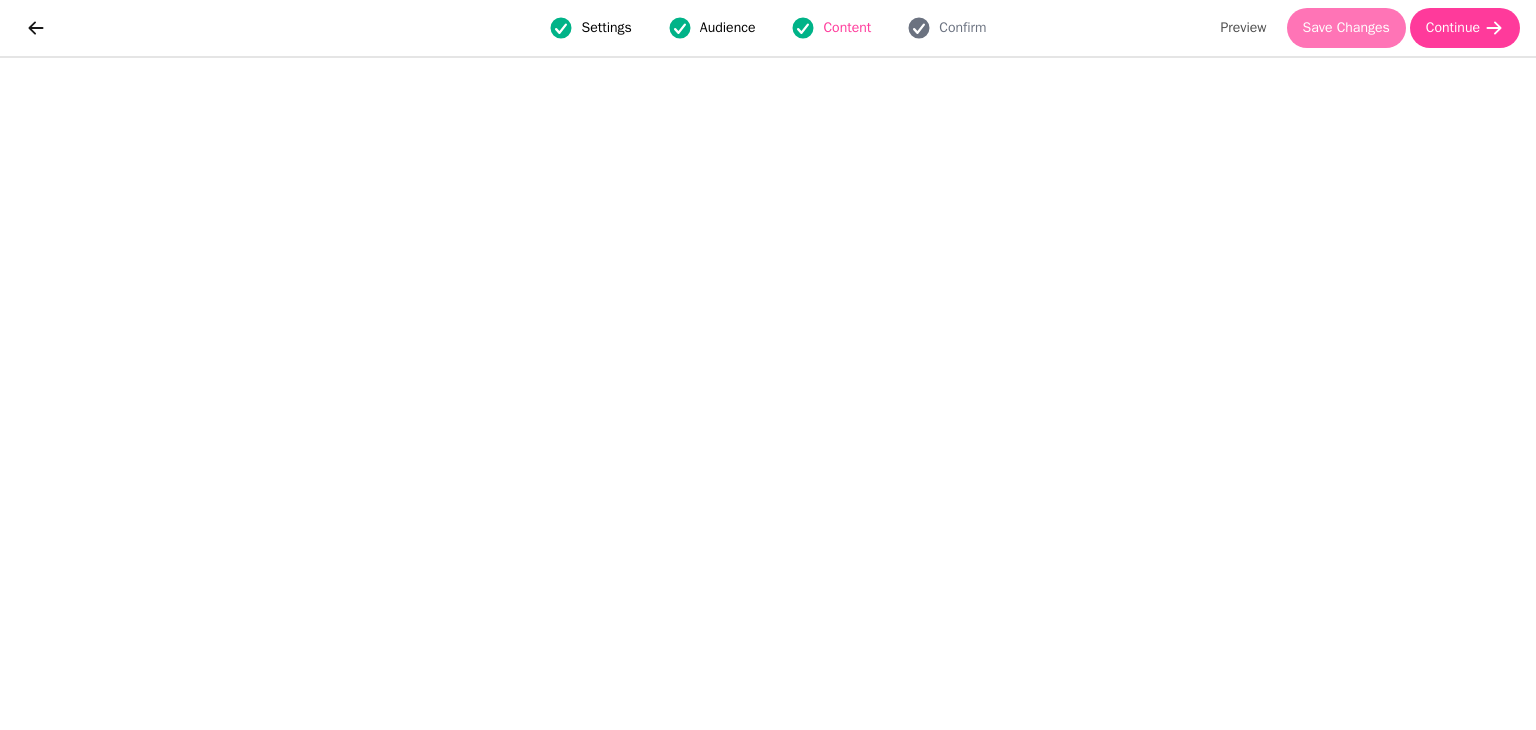 click on "Save Changes" at bounding box center [1346, 28] 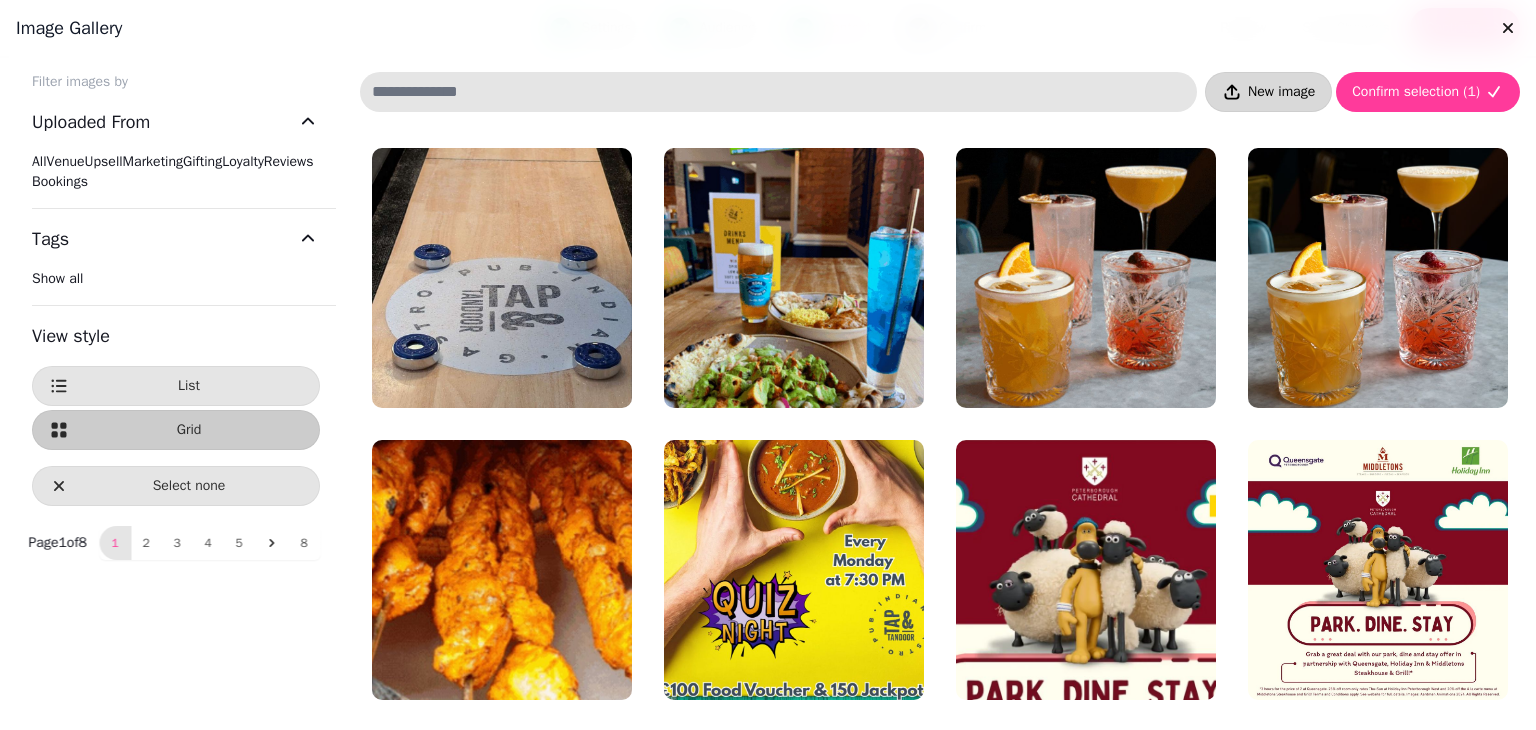 click on "New image" at bounding box center (1281, 92) 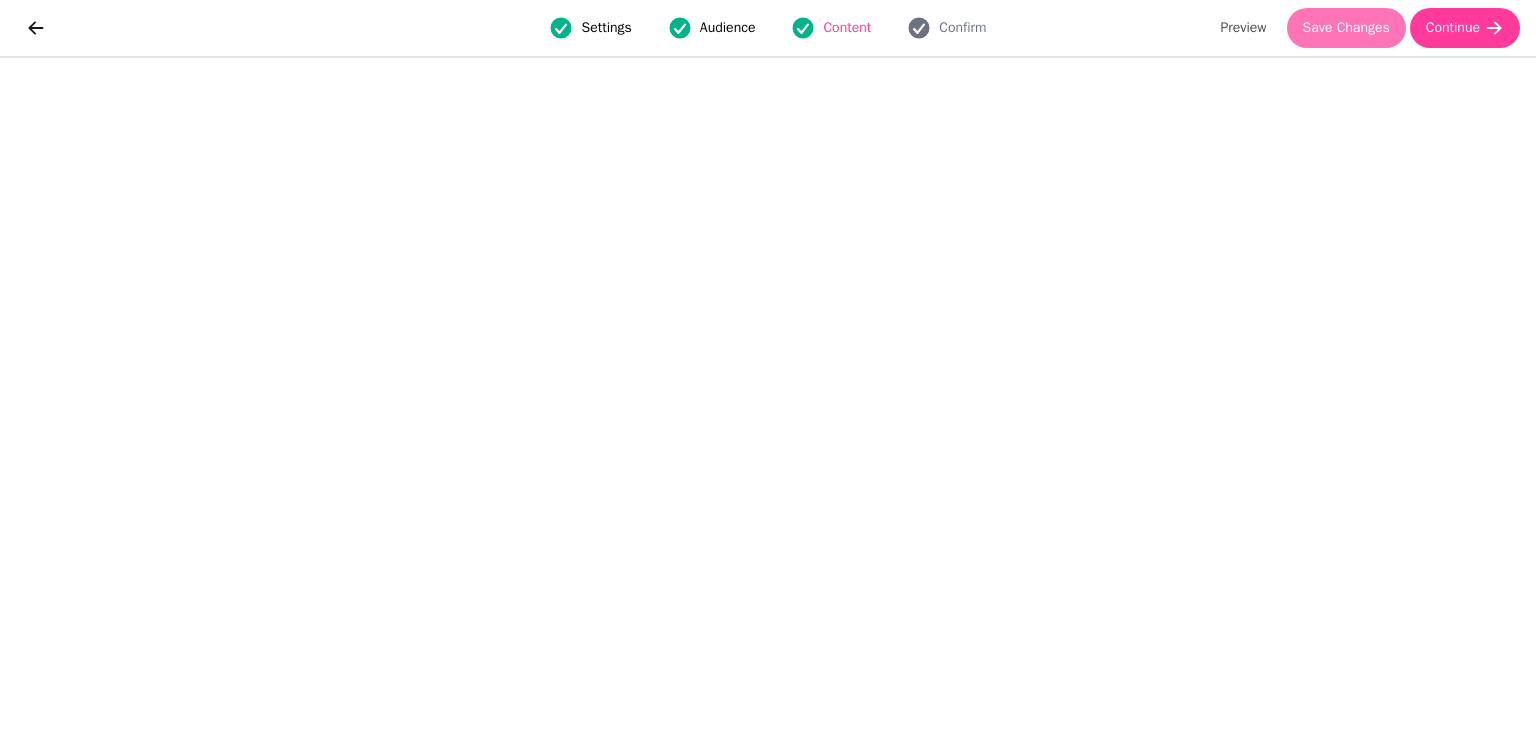 click on "Save Changes" at bounding box center [1346, 28] 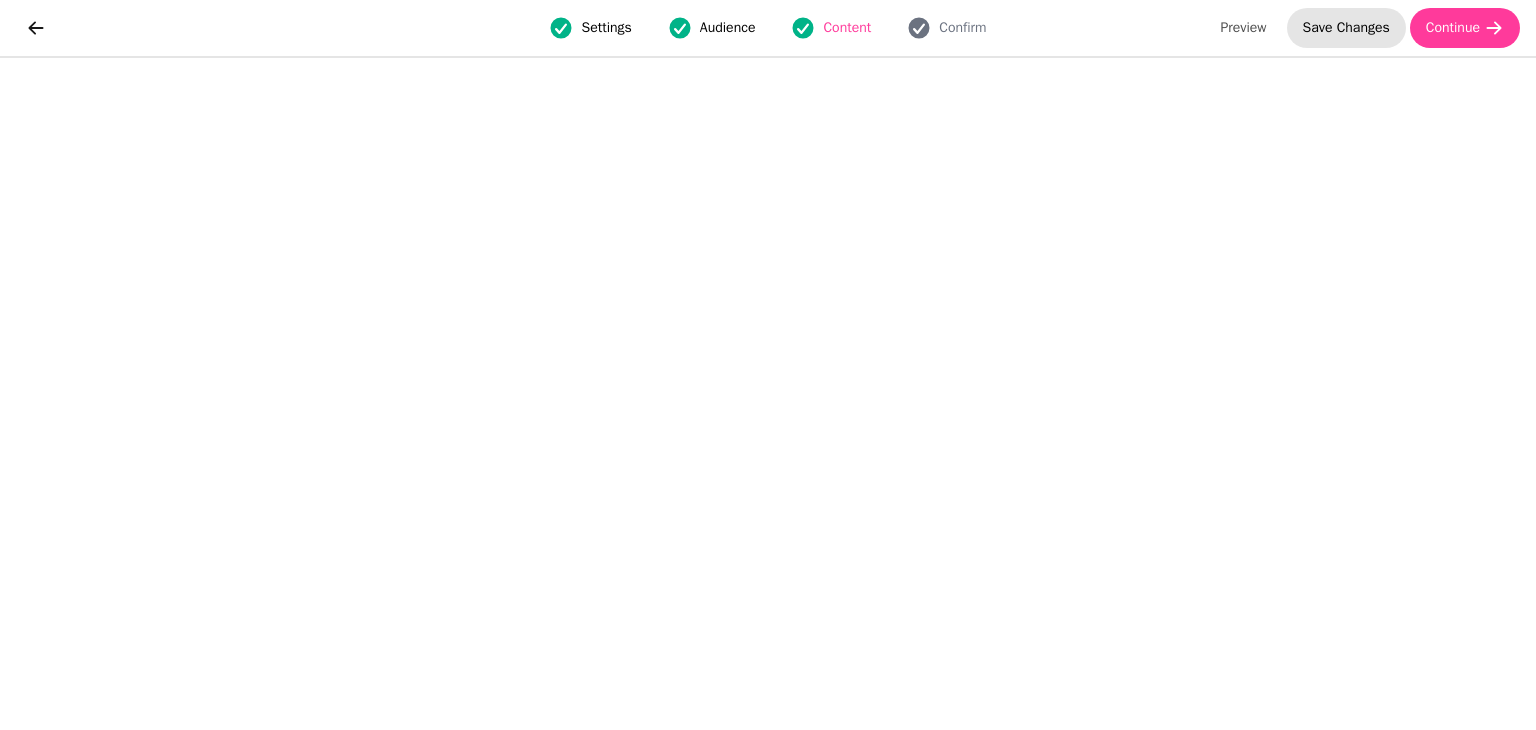 click on "Save Changes" at bounding box center (1346, 28) 